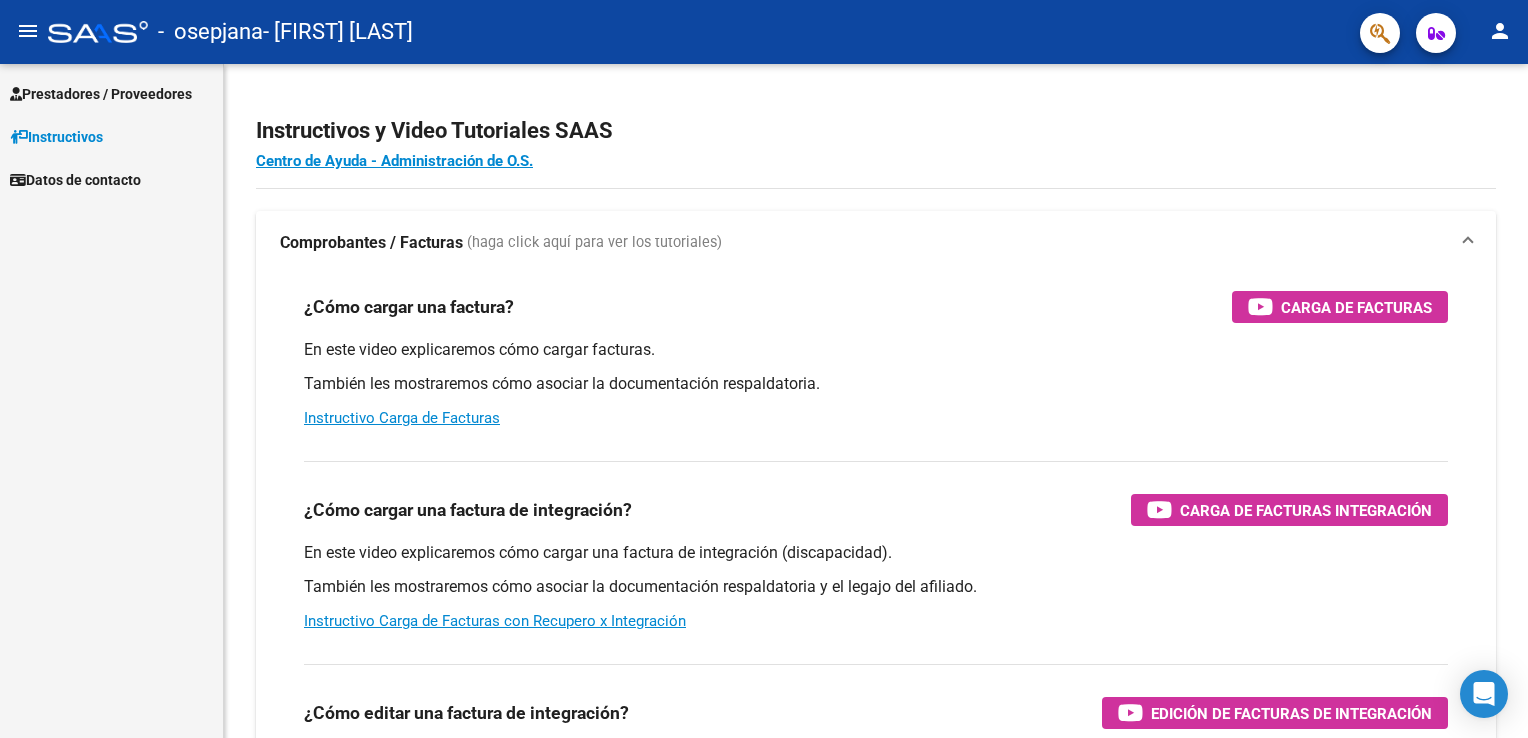 scroll, scrollTop: 0, scrollLeft: 0, axis: both 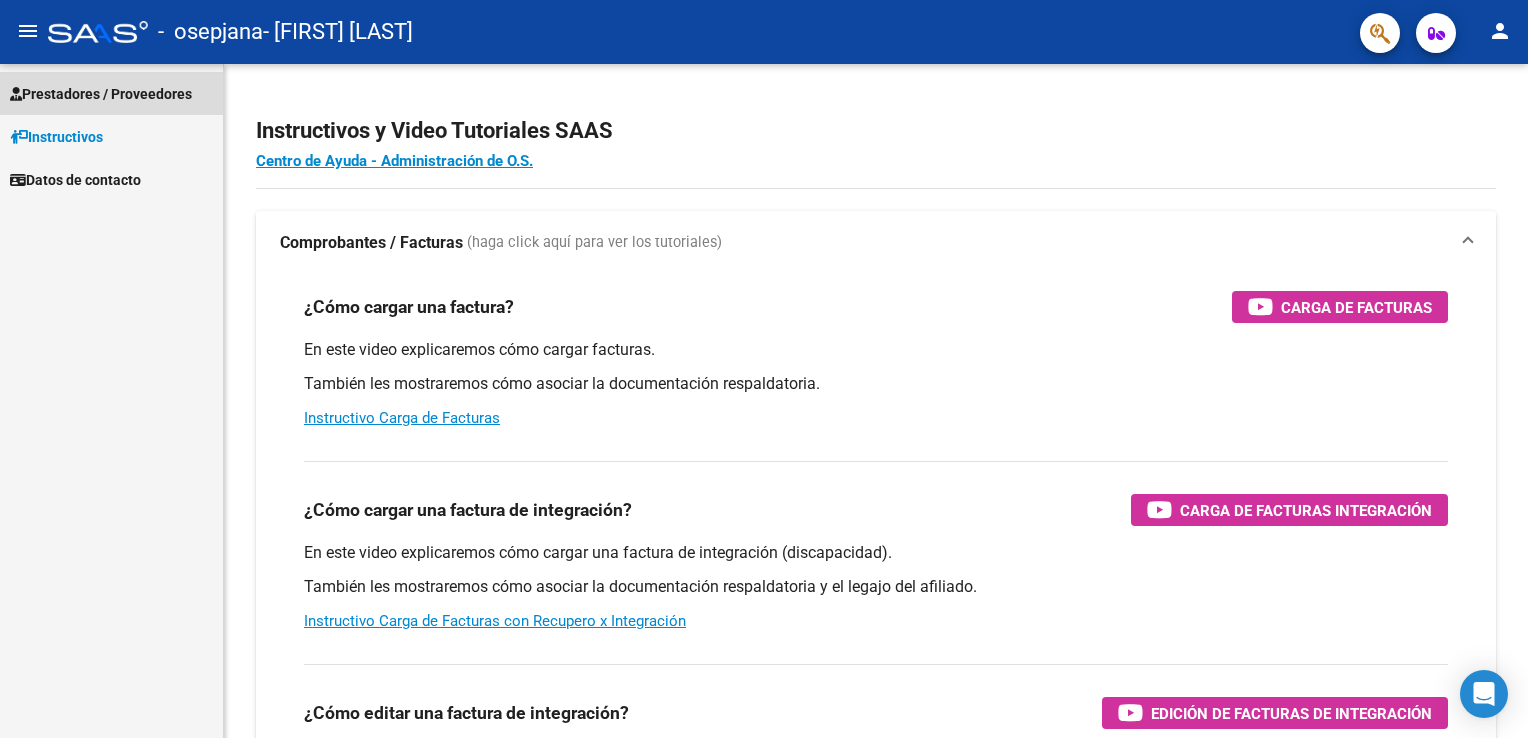 click on "Prestadores / Proveedores" at bounding box center (111, 93) 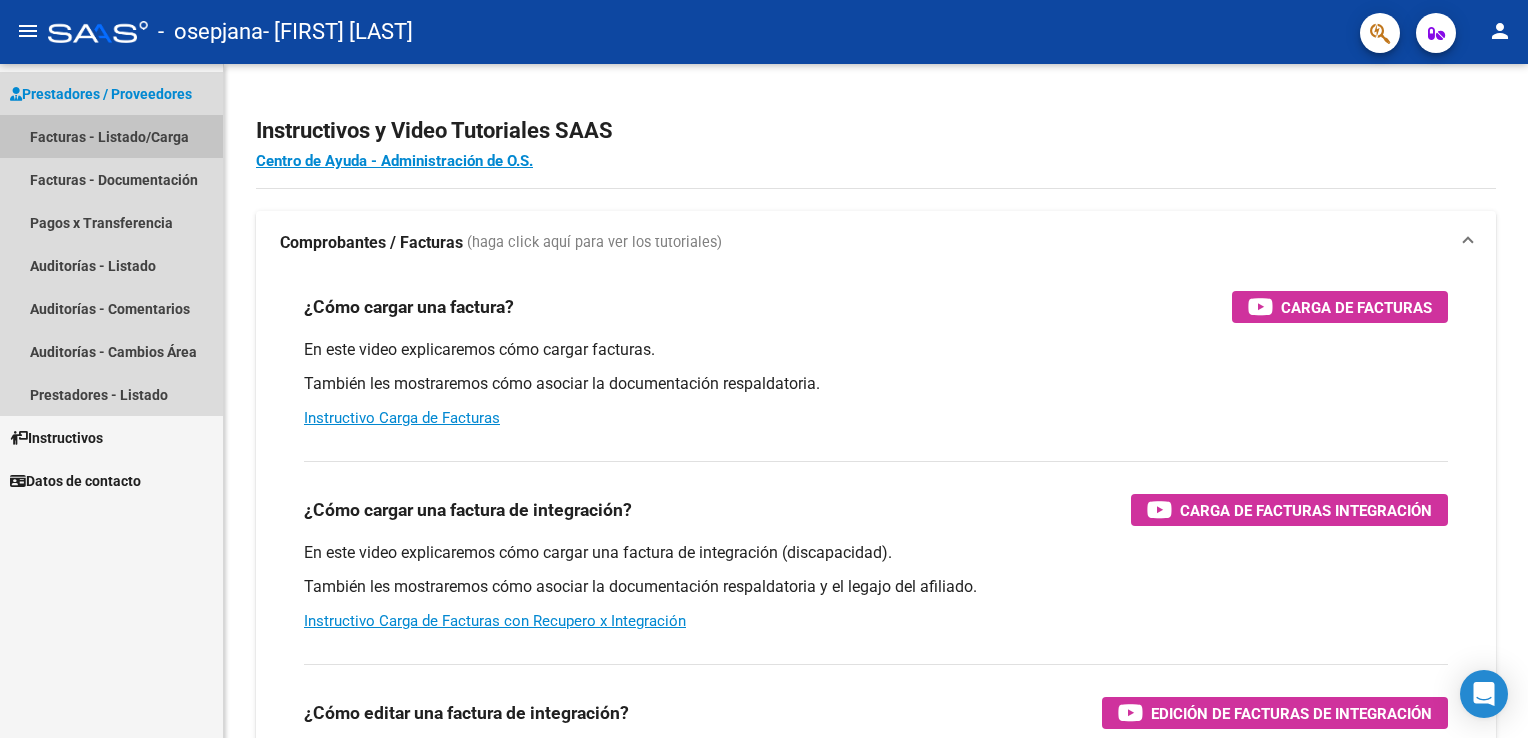 click on "Facturas - Listado/Carga" at bounding box center (111, 136) 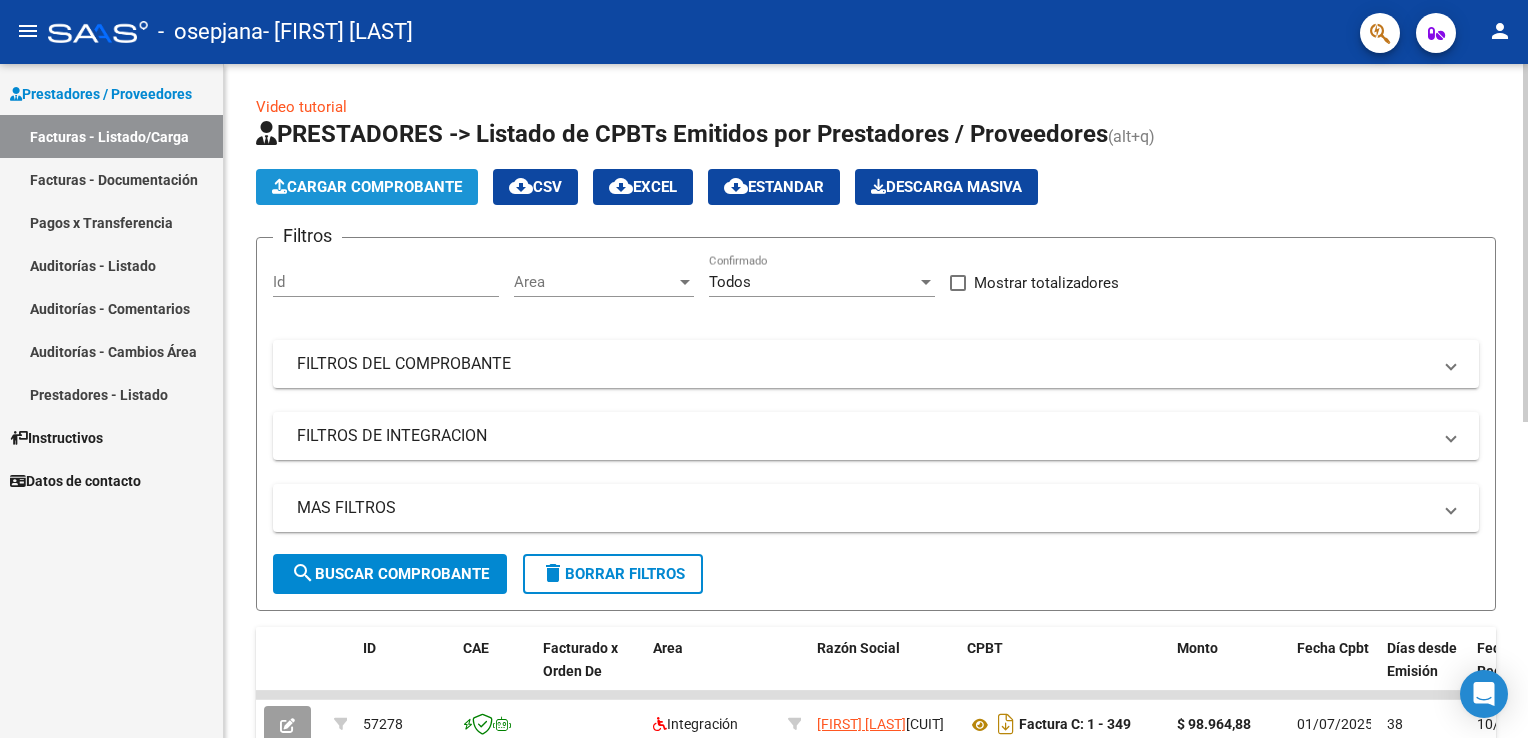 click on "Cargar Comprobante" 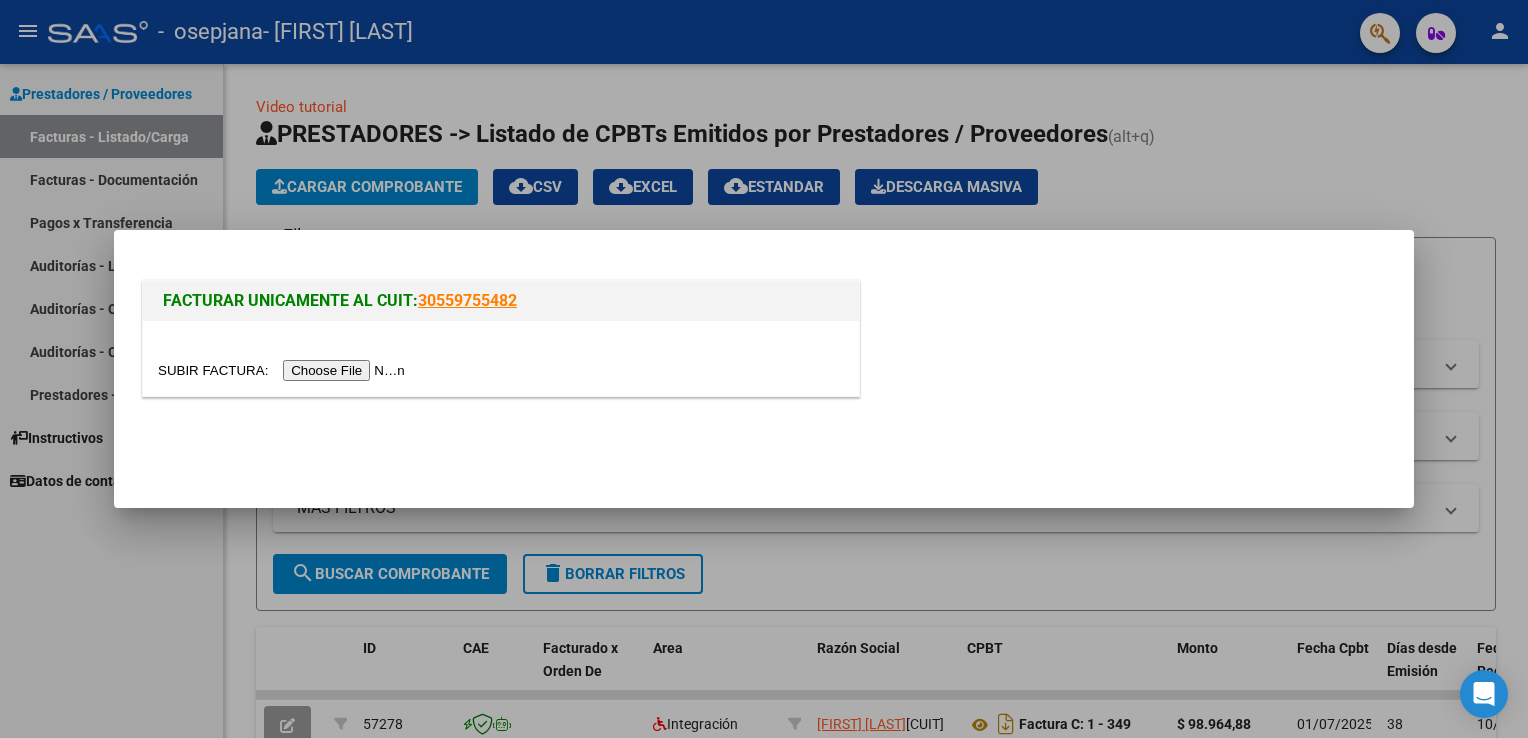 click at bounding box center (284, 370) 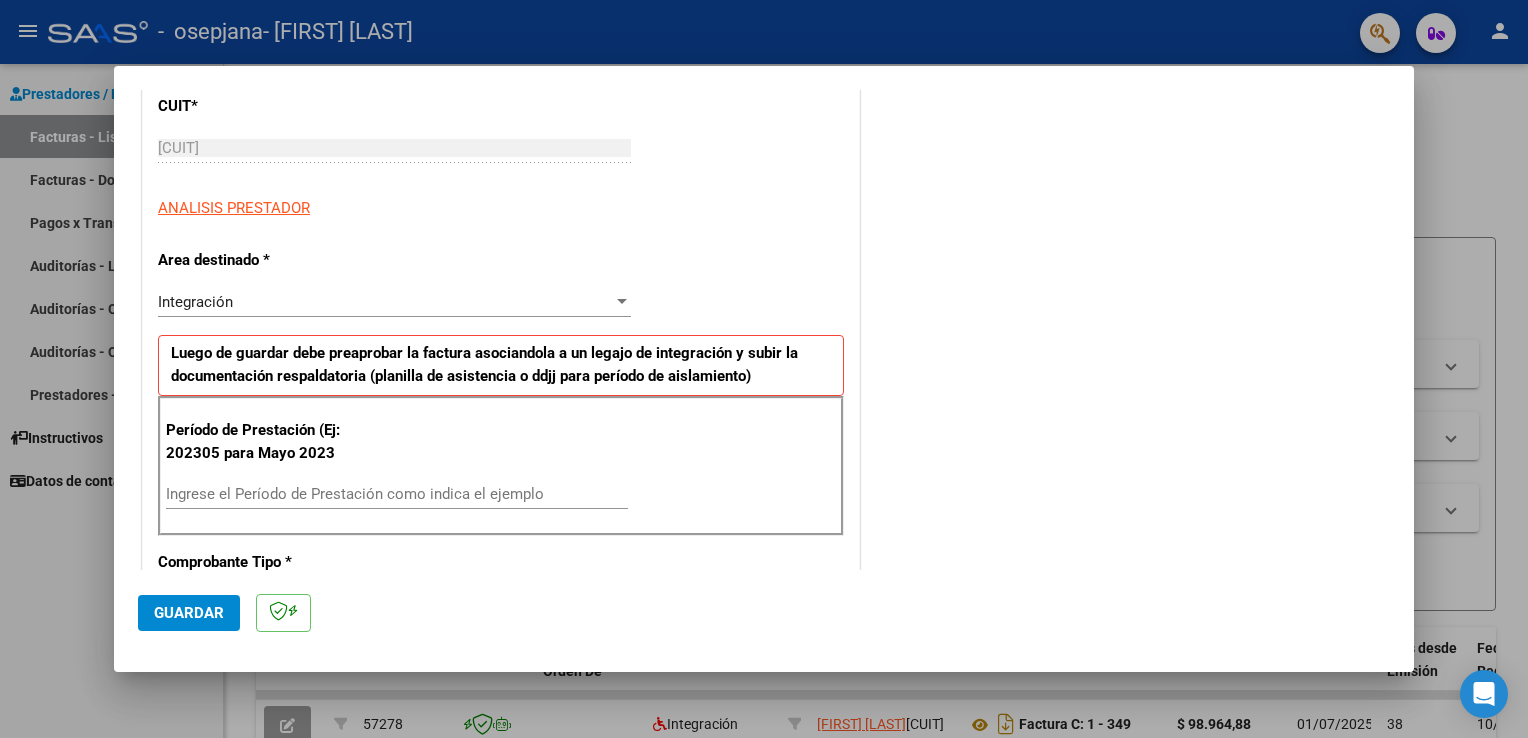 scroll, scrollTop: 280, scrollLeft: 0, axis: vertical 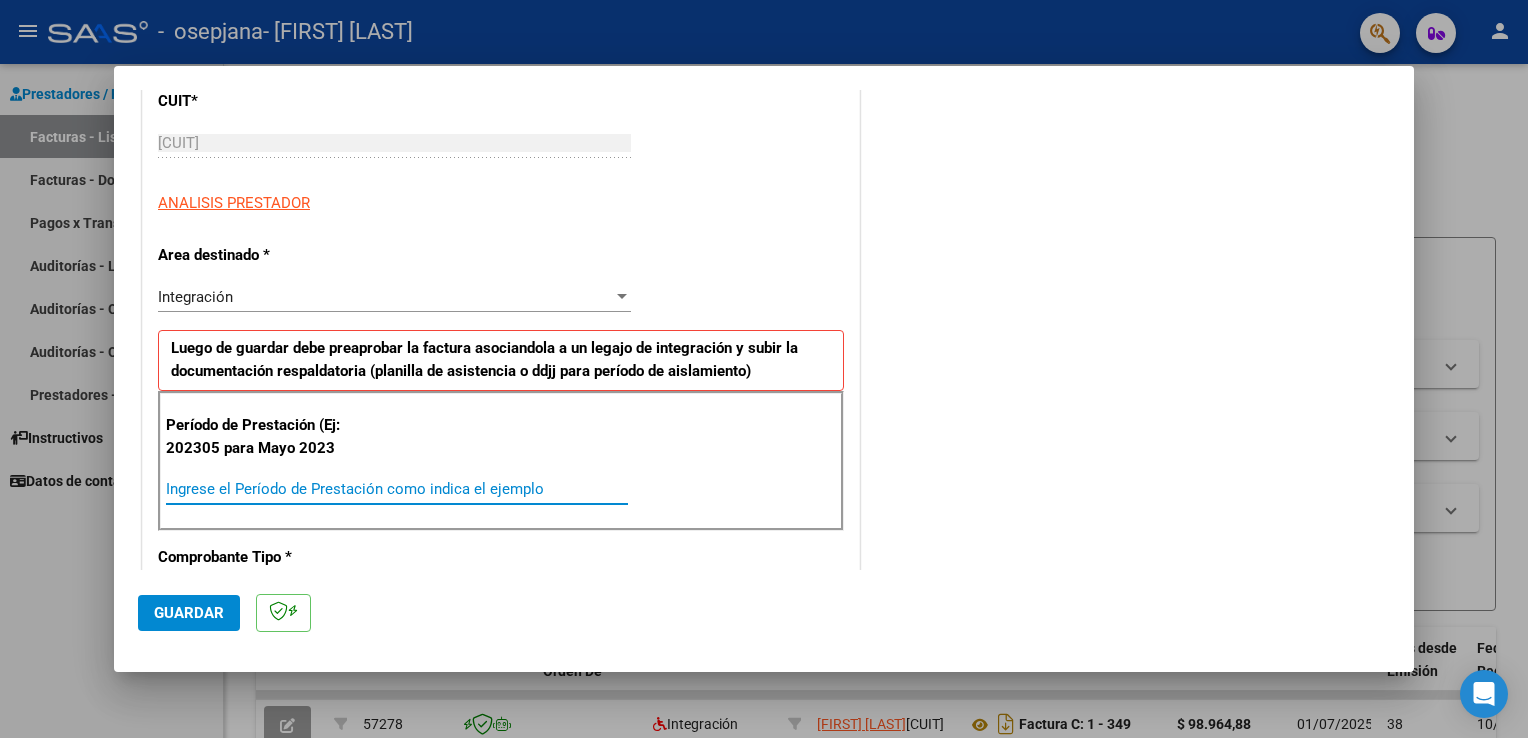 click on "Ingrese el Período de Prestación como indica el ejemplo" at bounding box center [397, 489] 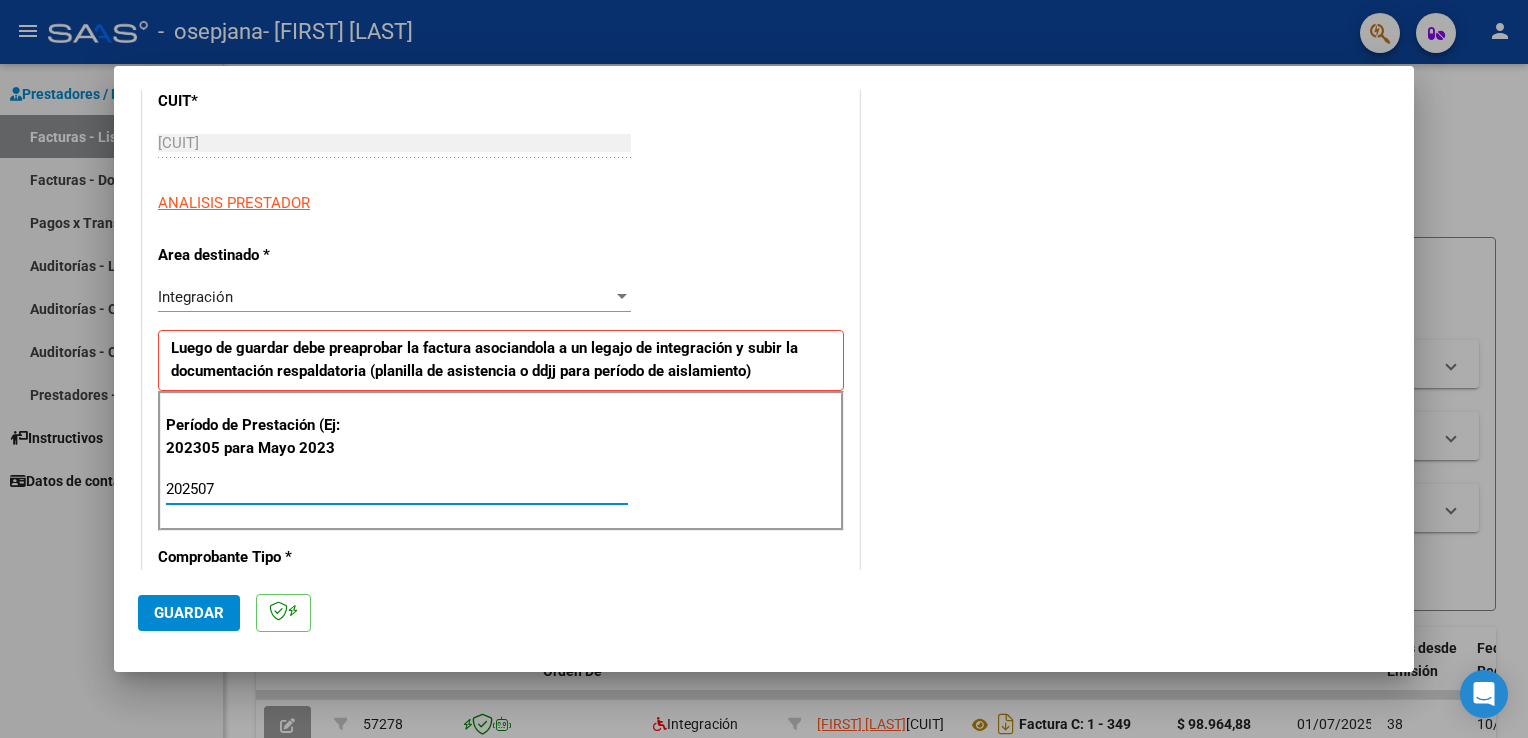 type on "202507" 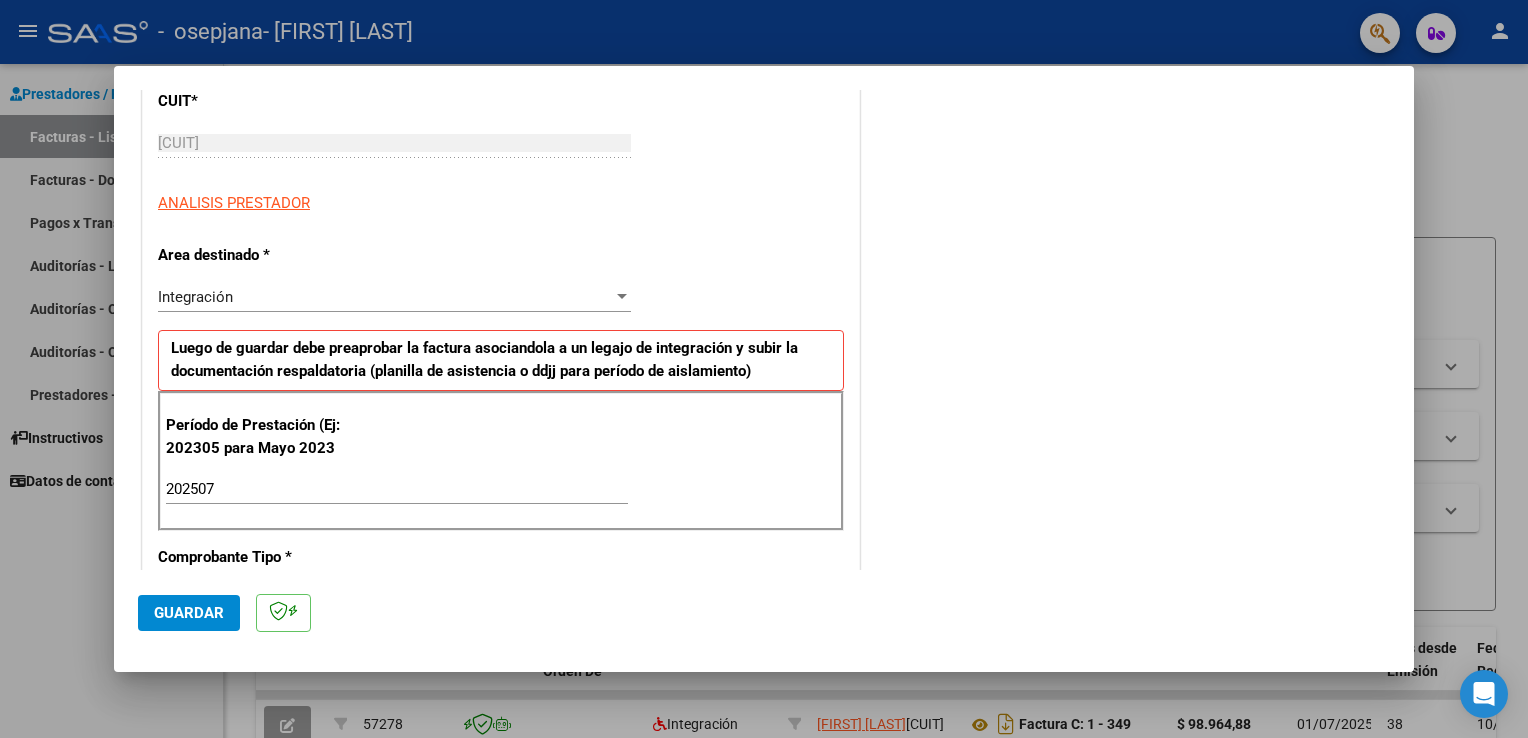 click on "Período de Prestación (Ej: 202305 para Mayo 2023    202507 Ingrese el Período de Prestación como indica el ejemplo" at bounding box center (501, 461) 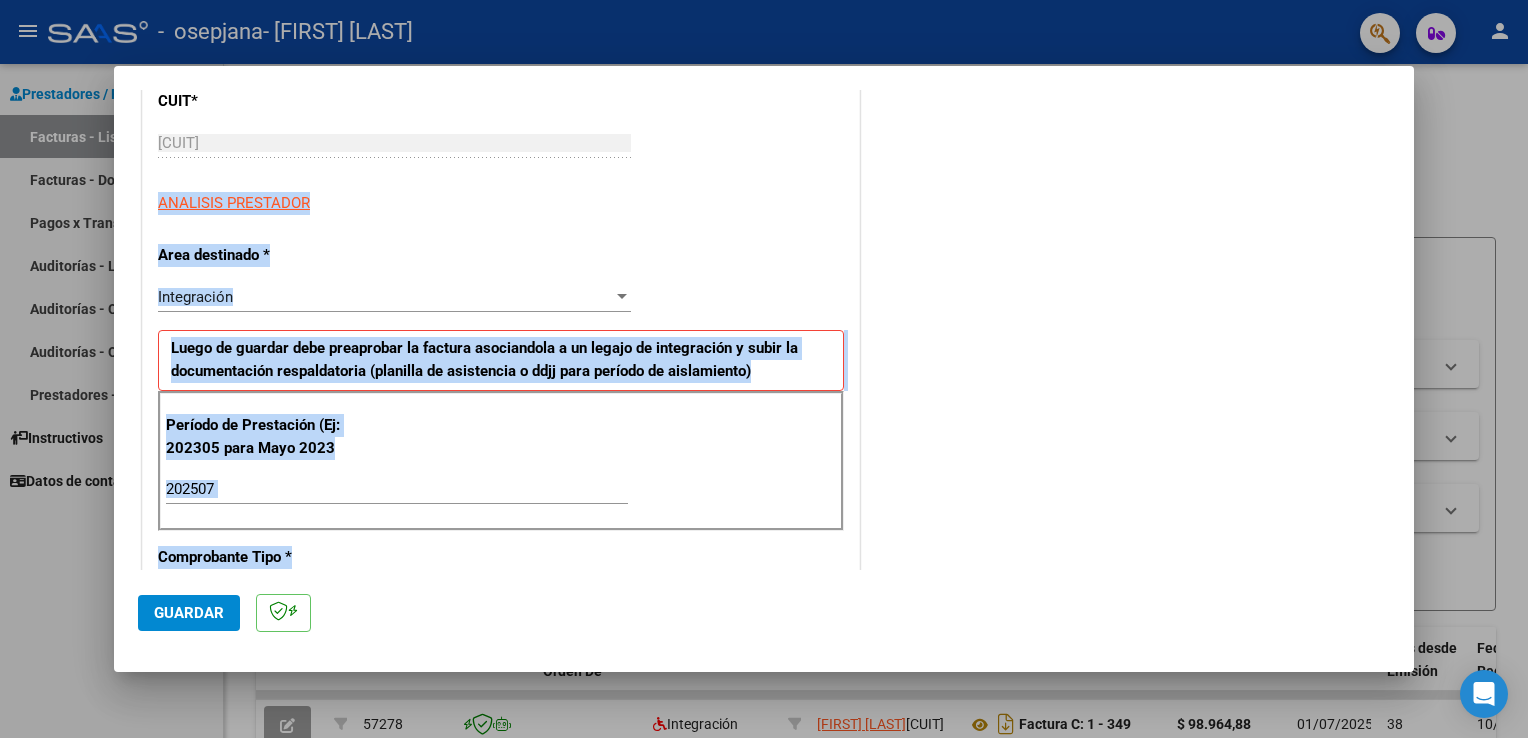 drag, startPoint x: 848, startPoint y: 209, endPoint x: 1248, endPoint y: 350, distance: 424.1238 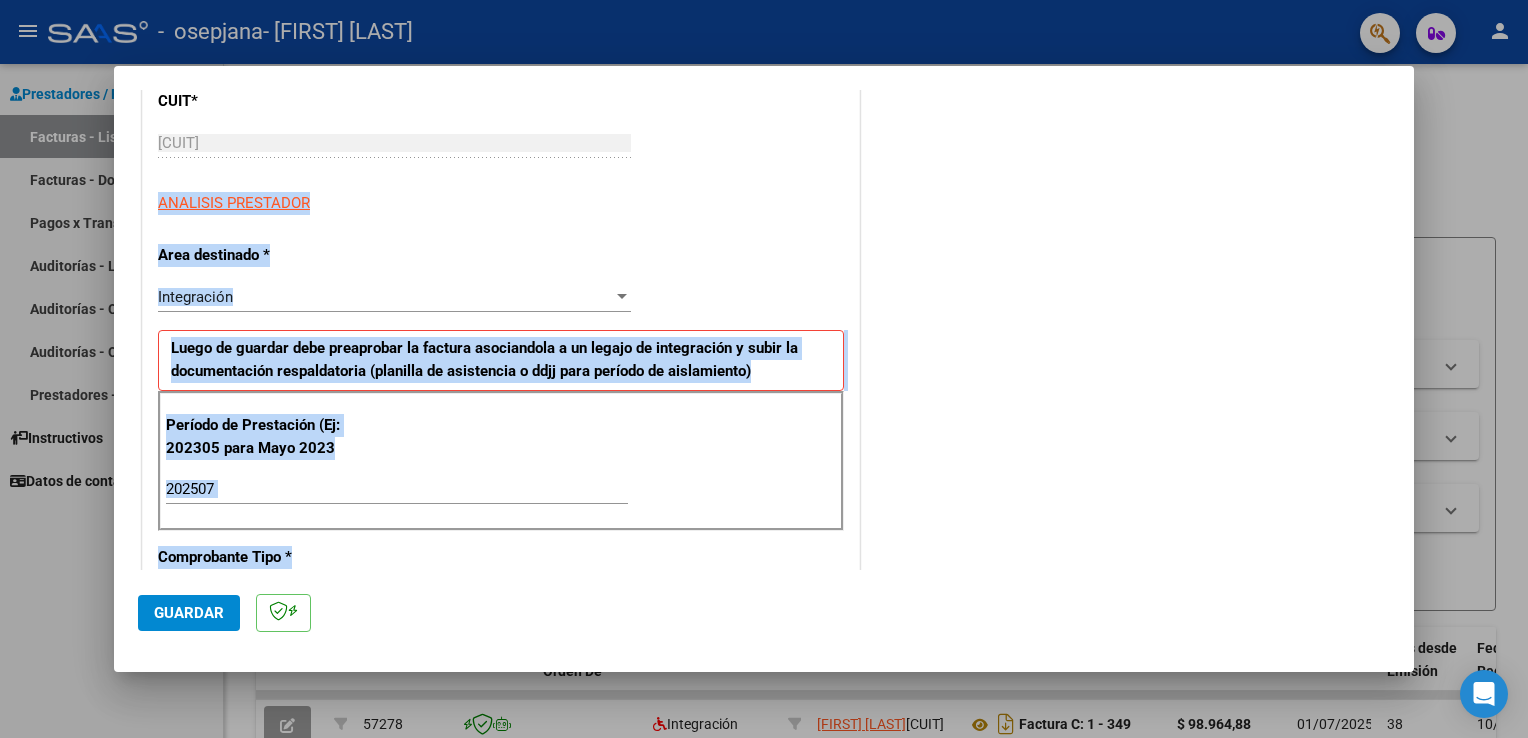 click on "COMPROBANTE VER COMPROBANTE El comprobante fue leído exitosamente. DATOS DEL COMPROBANTE CUIT * [CUIT] Ingresar CUIT ANALISIS PRESTADOR Area destinado * Integración Seleccionar Area Luego de guardar debe preaprobar la factura asociandola a un legajo de integración y subir la documentación respaldatoria ( planilla de asistencia o ddjj para período de aislamiento) Período de Prestación (Ej: 202305 para Mayo 2023 [DATE] Ingrese el Período de Prestación como indica el ejemplo Comprobante Tipo * Factura C Seleccionar Tipo Punto de Venta * 1 Ingresar el Nro. Número * 357 Ingresar el Nro. Monto * $ 111.335,49 Ingresar el monto Fecha del Cpbt. * [DATE] Ingresar la fecha CAE / CAEA (no ingrese CAI) 75323240470032 Ingresar el CAE o CAEA (no ingrese CAI) Fecha de Vencimiento Ingresar la fecha Ref. Externa Ingresar la ref. N° Liquidación Ingresar el N° Liquidación COMENTARIOS Comentarios del Prestador / Gerenciador:" at bounding box center [764, 682] 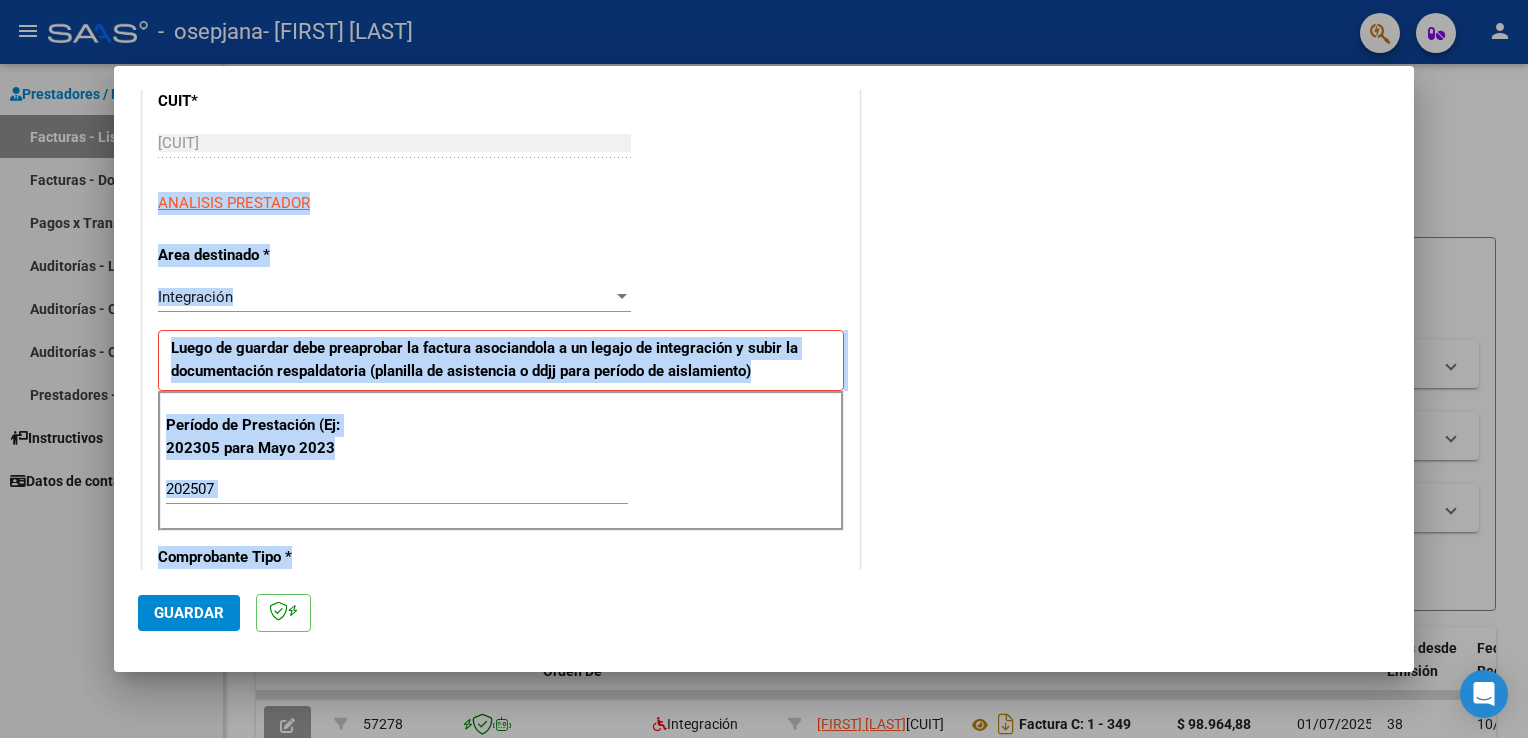 drag, startPoint x: 1248, startPoint y: 350, endPoint x: 1392, endPoint y: 391, distance: 149.72308 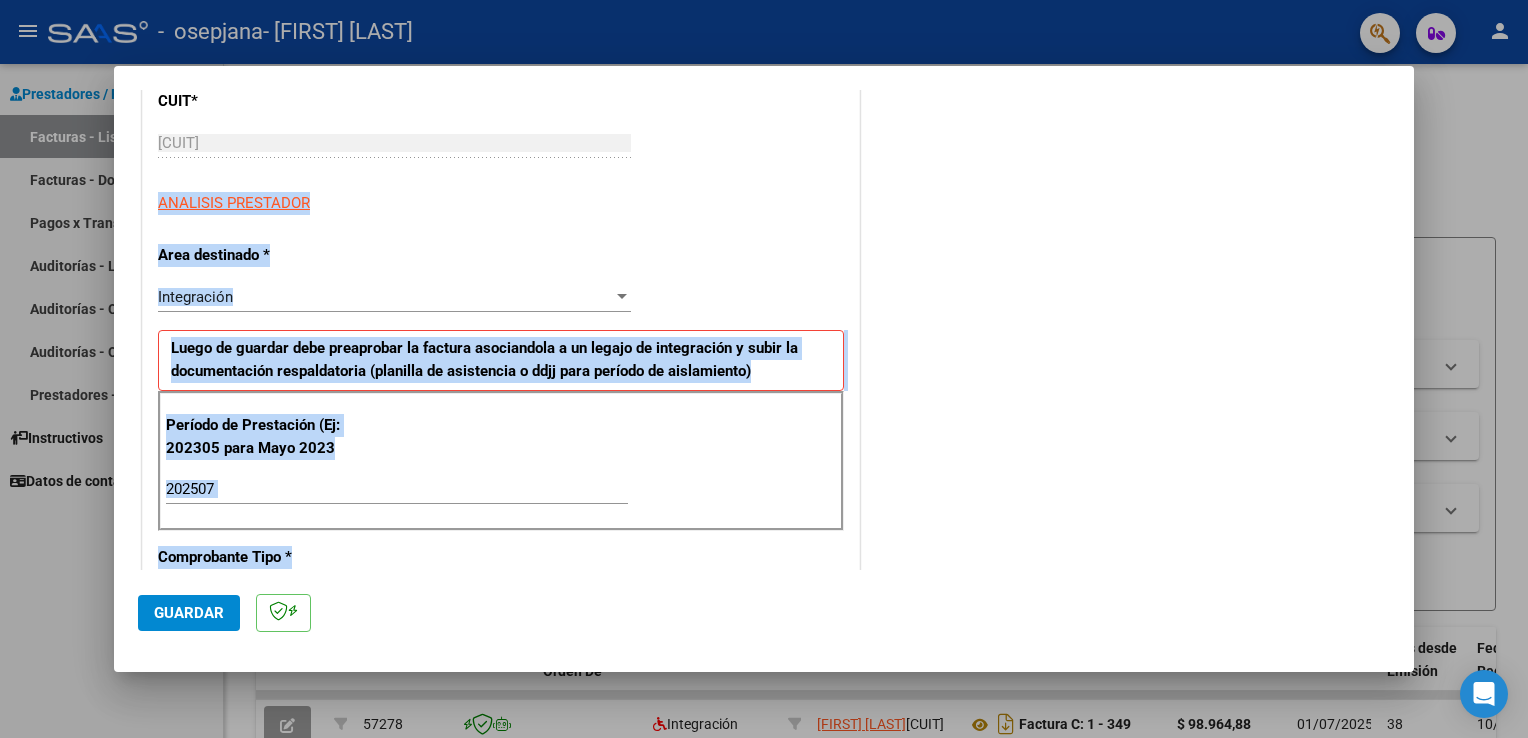 click on "COMPROBANTE VER COMPROBANTE El comprobante fue leído exitosamente. DATOS DEL COMPROBANTE CUIT * [CUIT] Ingresar CUIT ANALISIS PRESTADOR Area destinado * Integración Seleccionar Area Luego de guardar debe preaprobar la factura asociandola a un legajo de integración y subir la documentación respaldatoria ( planilla de asistencia o ddjj para período de aislamiento) Período de Prestación (Ej: 202305 para Mayo 2023 [DATE] Ingrese el Período de Prestación como indica el ejemplo Comprobante Tipo * Factura C Seleccionar Tipo Punto de Venta * 1 Ingresar el Nro. Número * 357 Ingresar el Nro. Monto * $ 111.335,49 Ingresar el monto Fecha del Cpbt. * [DATE] Ingresar la fecha CAE / CAEA (no ingrese CAI) 75323240470032 Ingresar el CAE o CAEA (no ingrese CAI) Fecha de Vencimiento Ingresar la fecha Ref. Externa Ingresar la ref. N° Liquidación Ingresar el N° Liquidación COMENTARIOS Comentarios del Prestador / Gerenciador:" at bounding box center (764, 330) 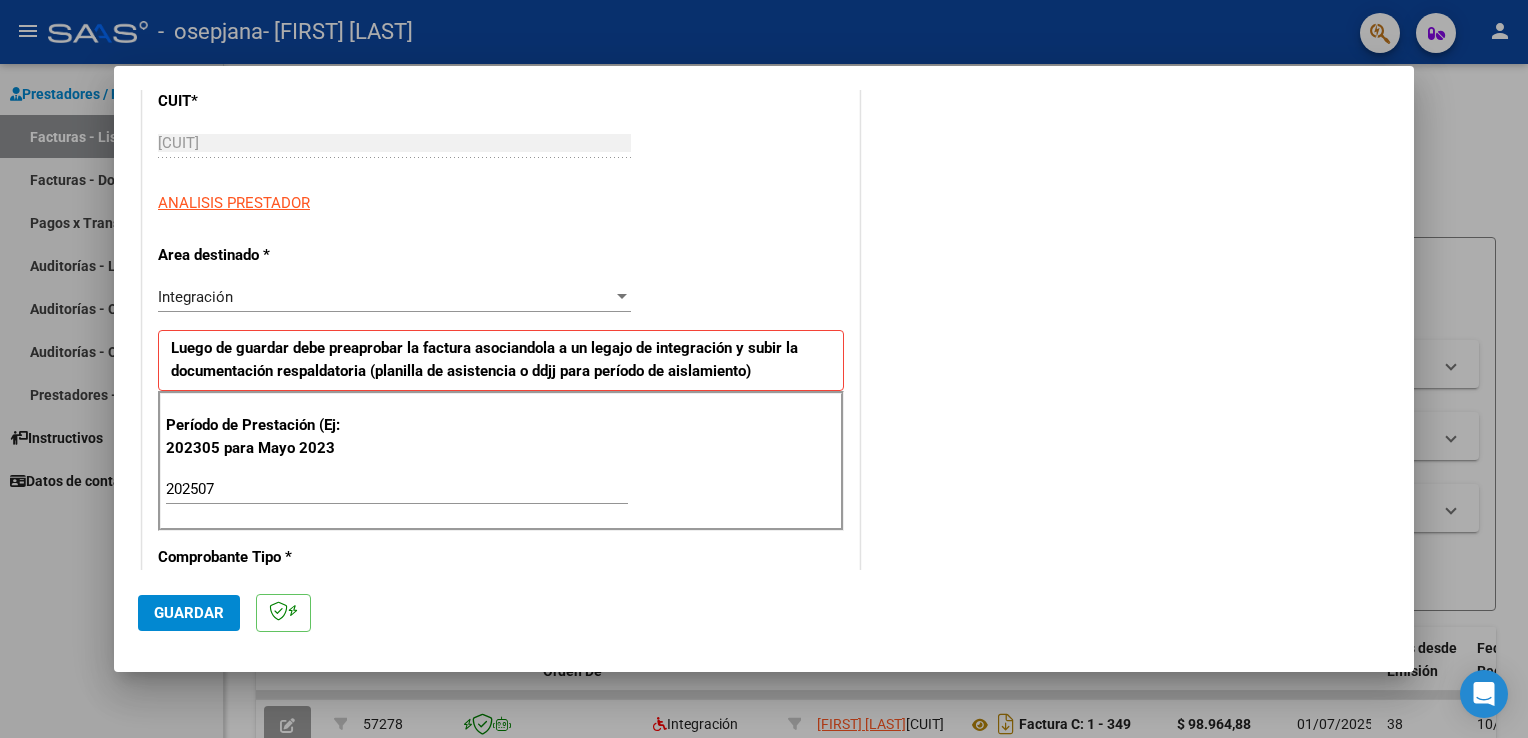 click on "COMENTARIOS Comentarios del Prestador / Gerenciador:" at bounding box center [1127, 682] 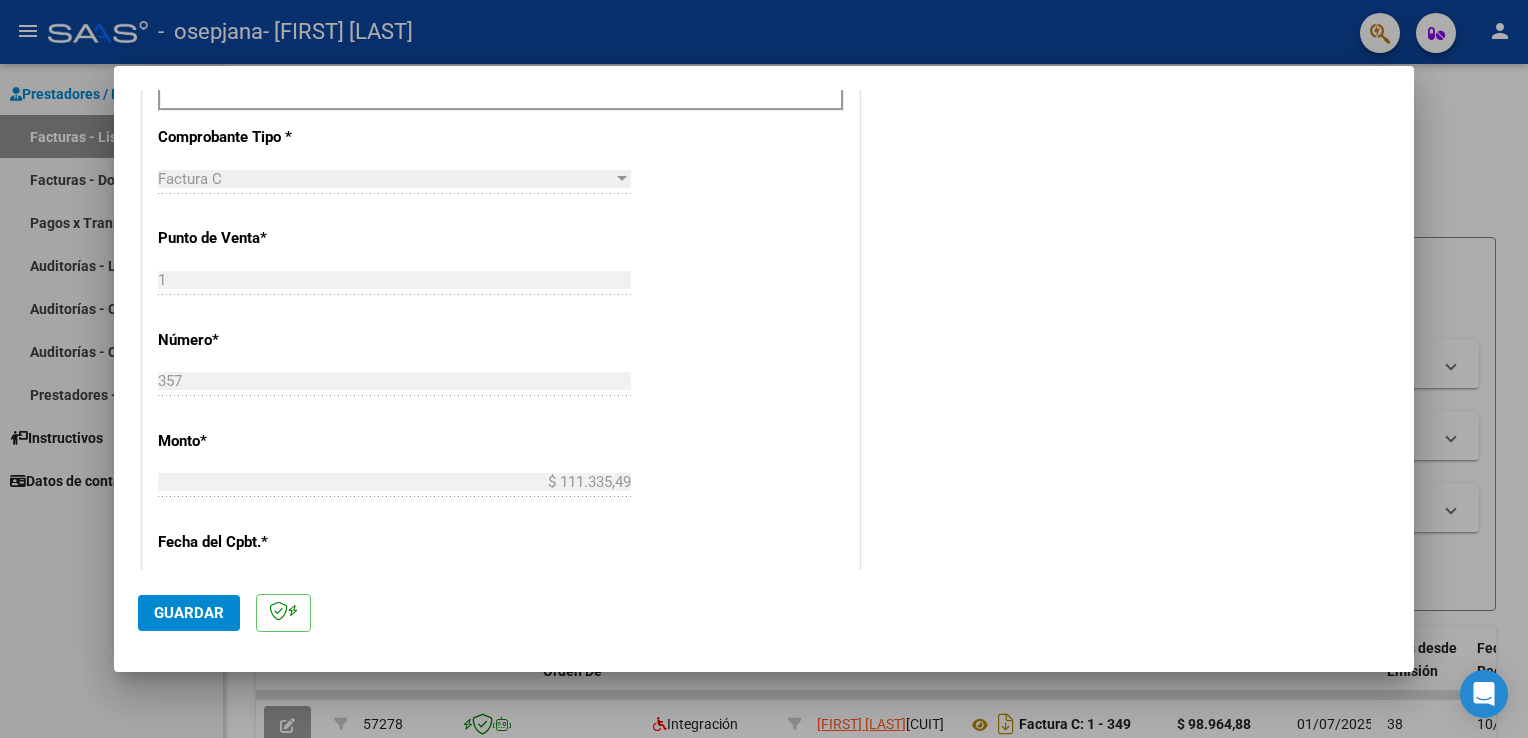 scroll, scrollTop: 1120, scrollLeft: 0, axis: vertical 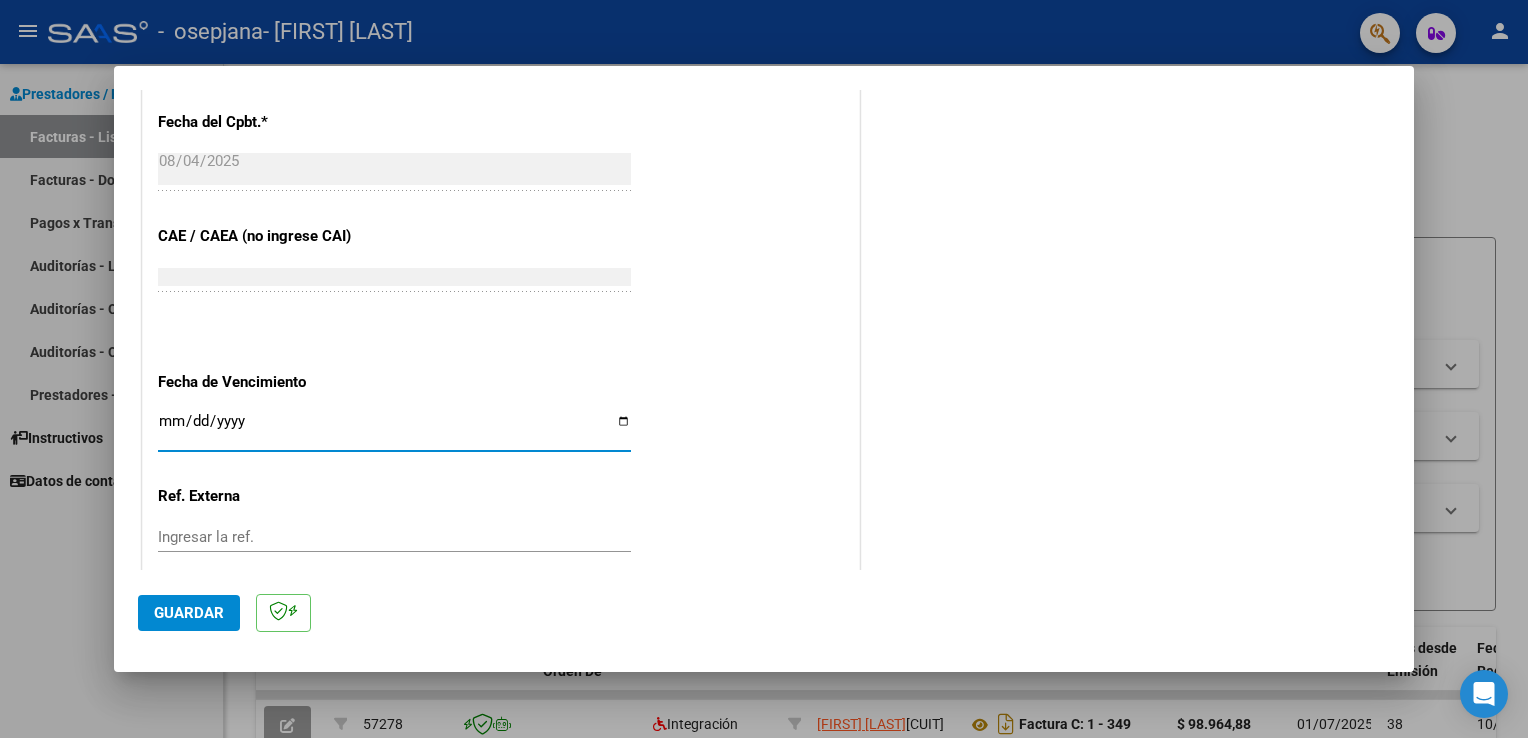 click on "Ingresar la fecha" at bounding box center (394, 429) 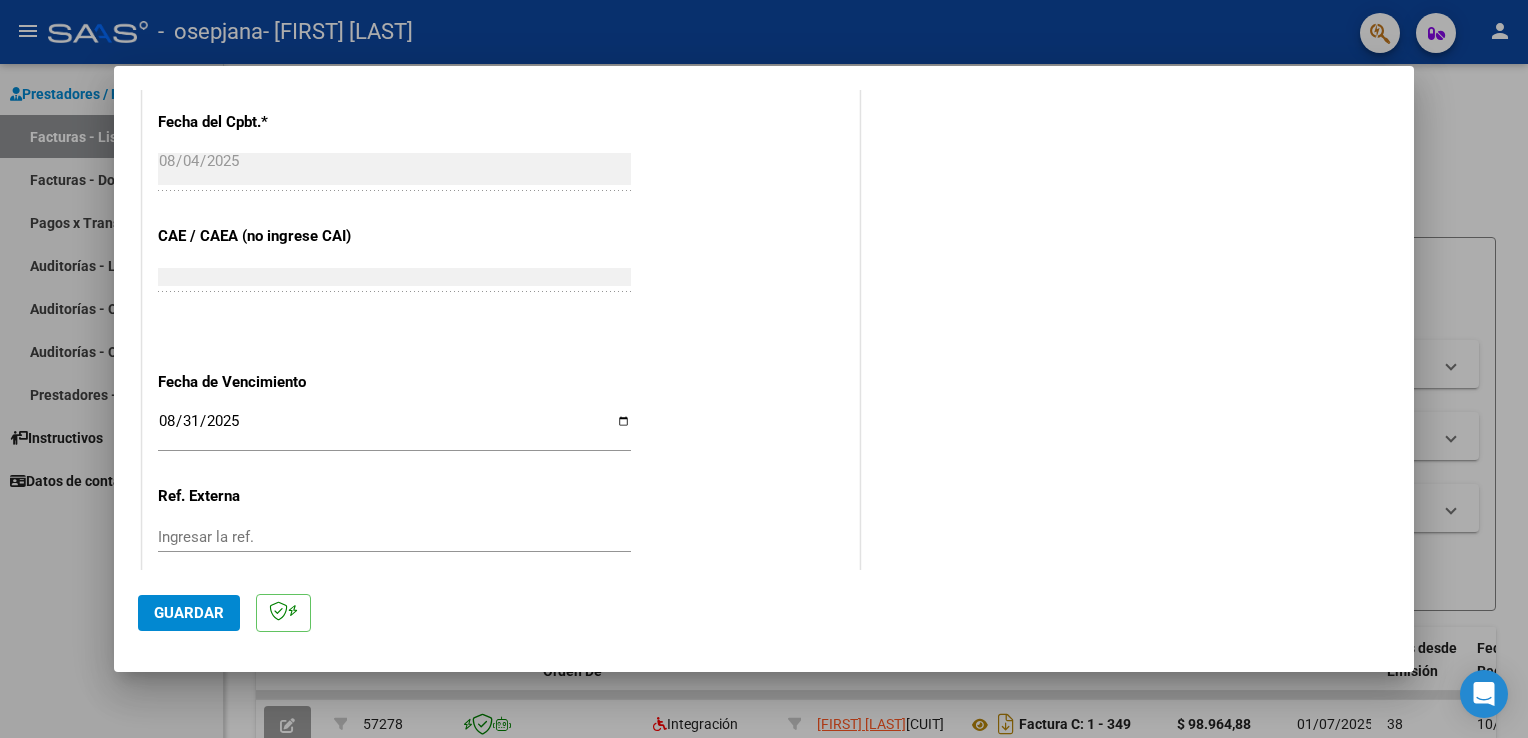 click on "CUIT * [CUIT] Ingresar CUIT ANALISIS PRESTADOR Area destinado * Integración Seleccionar Area Luego de guardar debe preaprobar la factura asociandola a un legajo de integración y subir la documentación respaldatoria ( planilla de asistencia o ddjj para período de aislamiento) Período de Prestación (Ej: 202305 para Mayo 2023 [DATE] Ingrese el Período de Prestación como indica el ejemplo Comprobante Tipo * Factura C Seleccionar Tipo Punto de Venta * 1 Ingresar el Nro. Número * 357 Ingresar el Nro. Monto * $ 111.335,49 Ingresar el monto Fecha del Cpbt. * [DATE] Ingresar la fecha CAE / CAEA (no ingrese CAI) 75323240470032 Ingresar el CAE o CAEA (no ingrese CAI) Fecha de Vencimiento Ingresar la fecha Ref. Externa Ingresar la ref. N° Liquidación Ingresar el N° Liquidación" at bounding box center [501, -47] 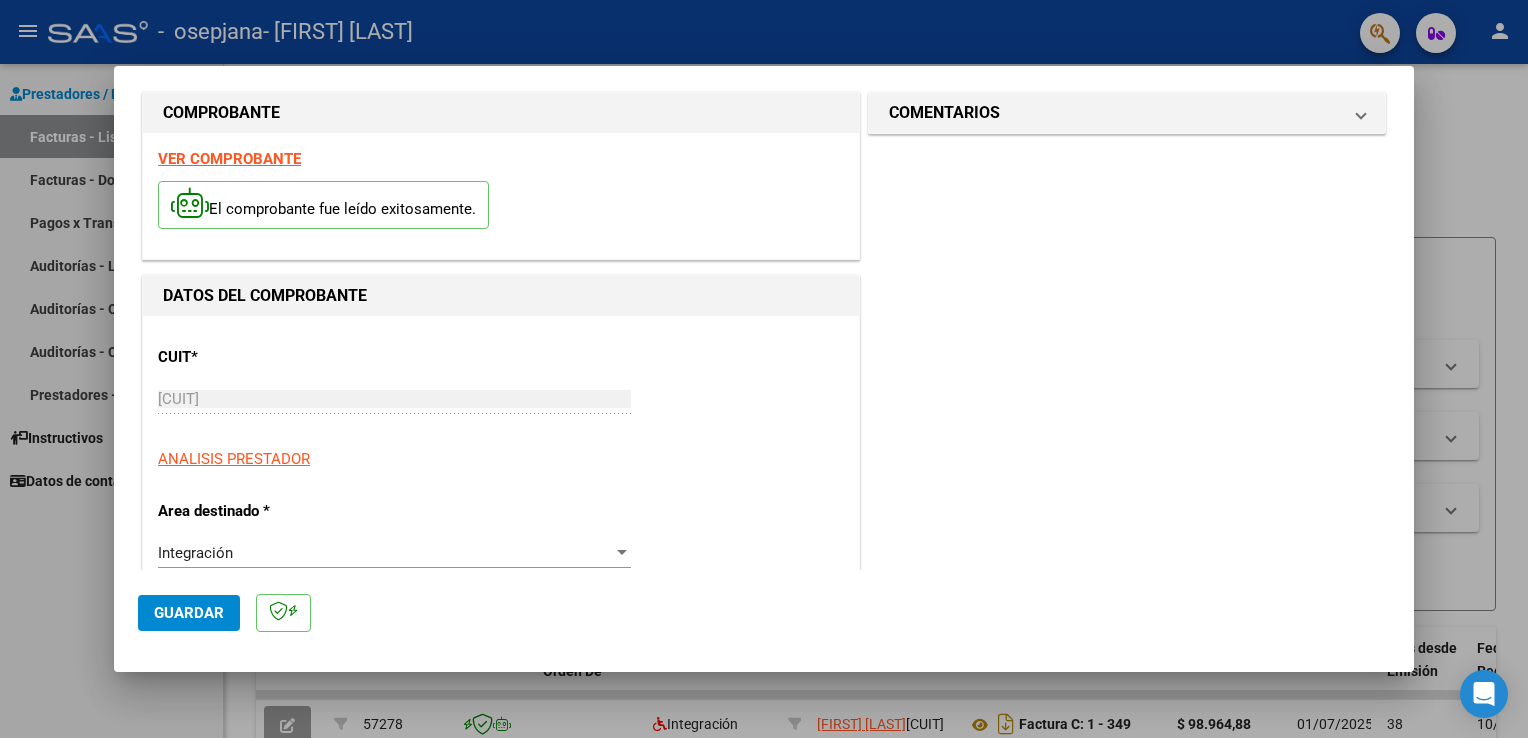 scroll, scrollTop: 0, scrollLeft: 0, axis: both 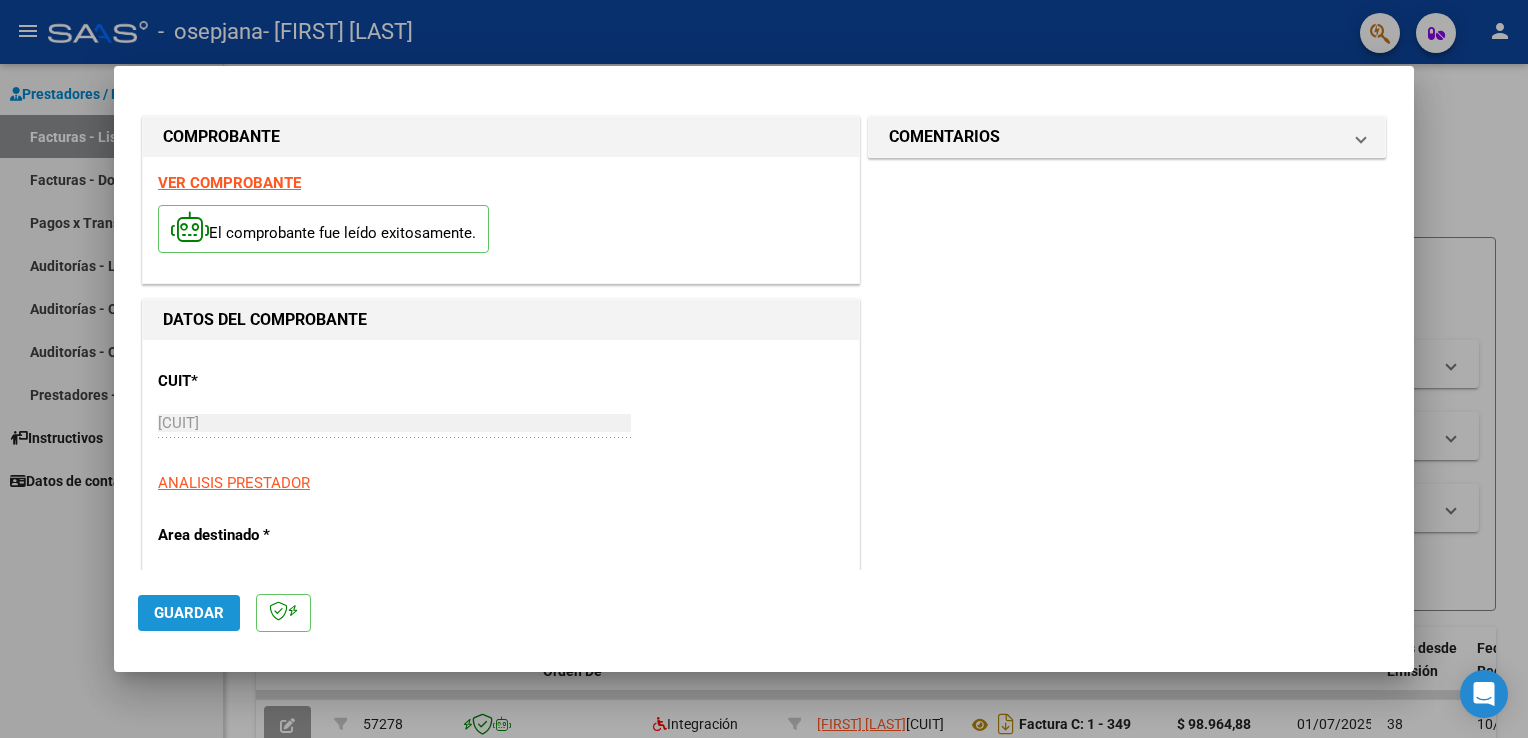 click on "Guardar" 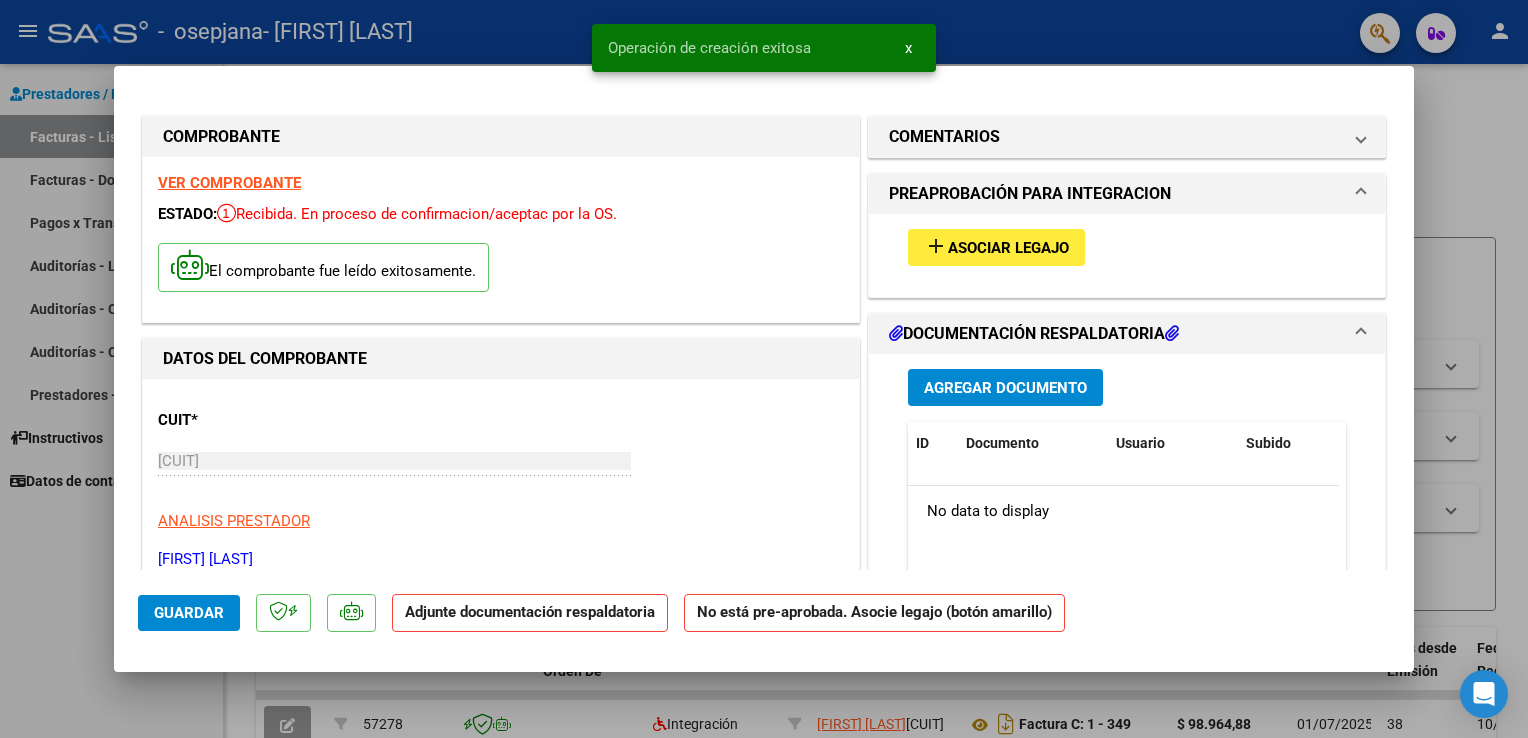 click on "add Asociar Legajo" at bounding box center (996, 247) 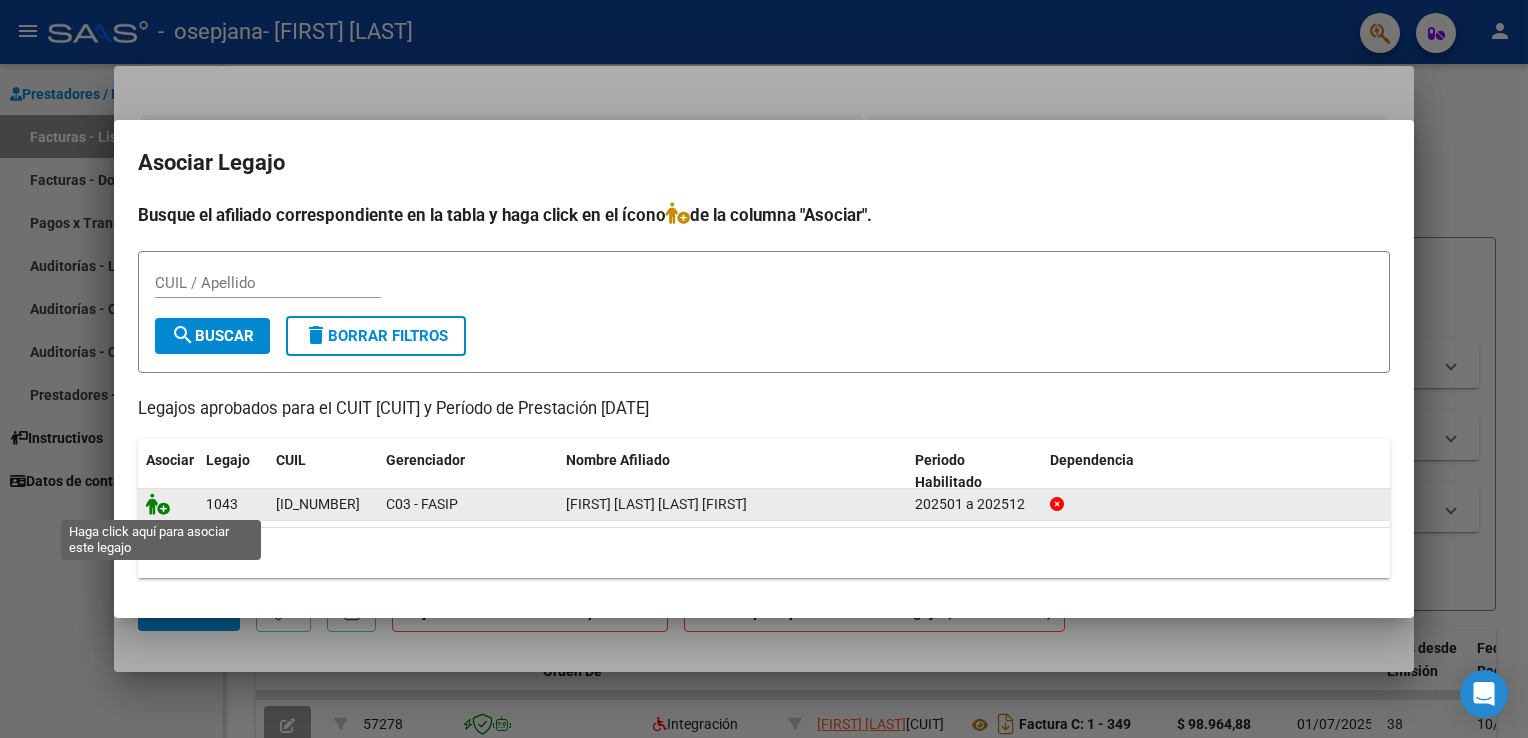 click 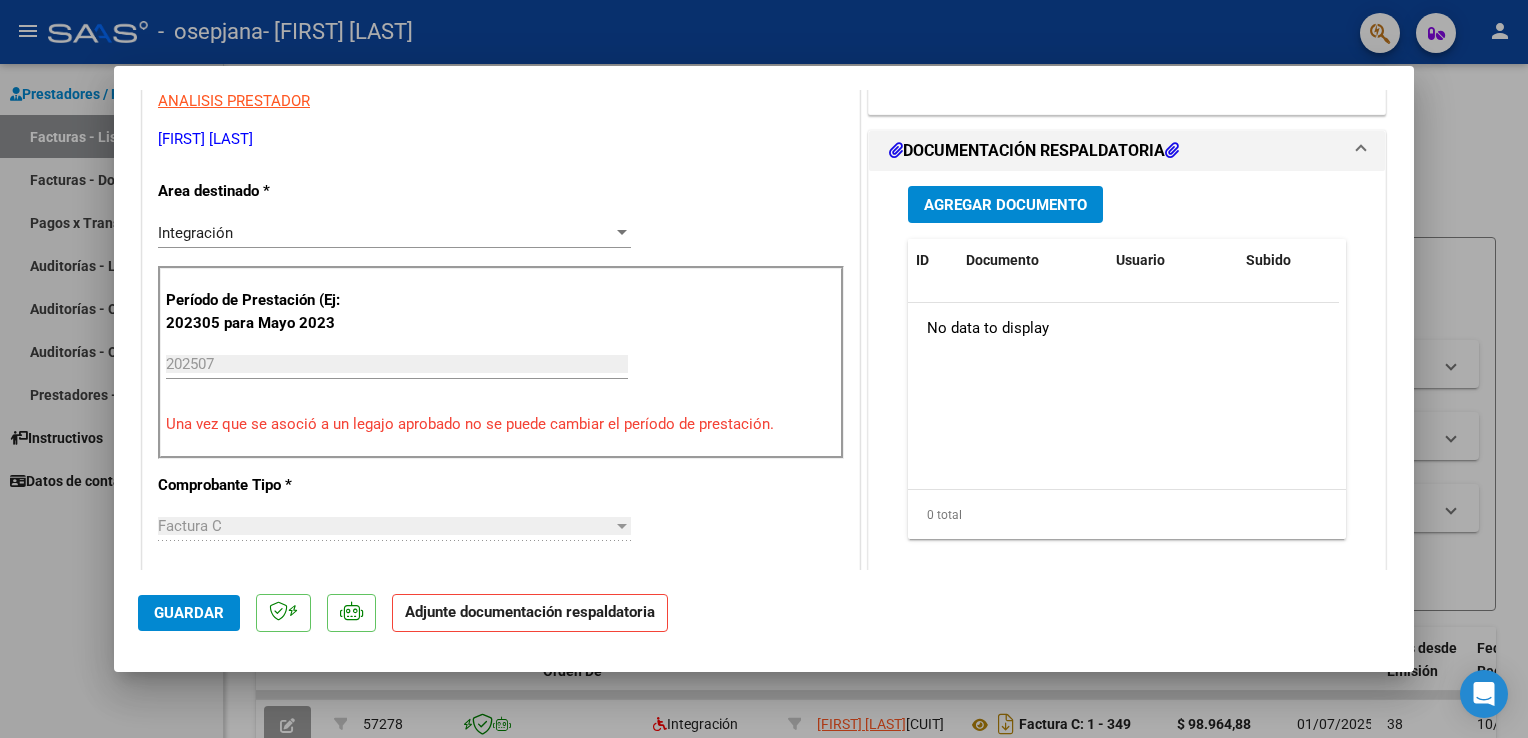 scroll, scrollTop: 418, scrollLeft: 0, axis: vertical 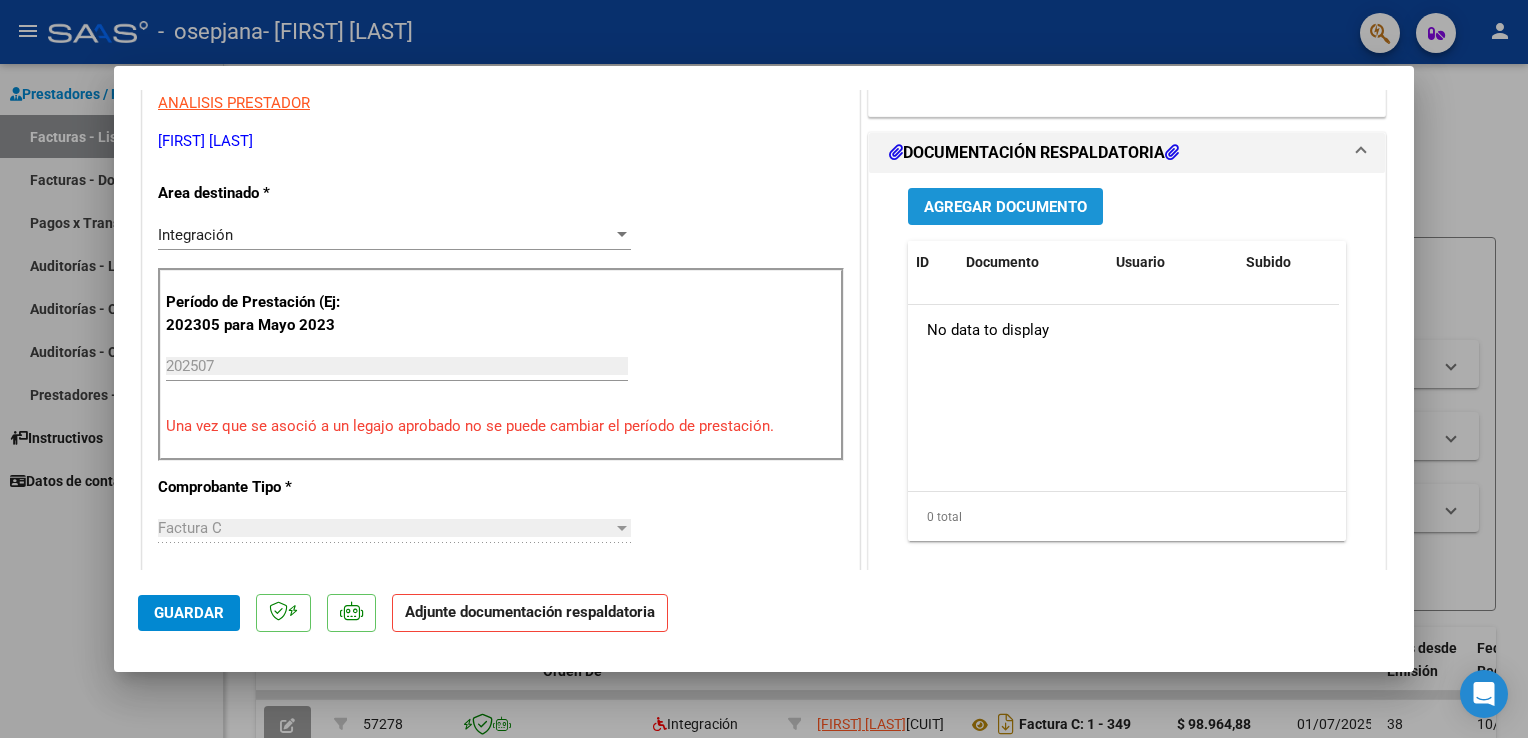 click on "Agregar Documento" at bounding box center [1005, 207] 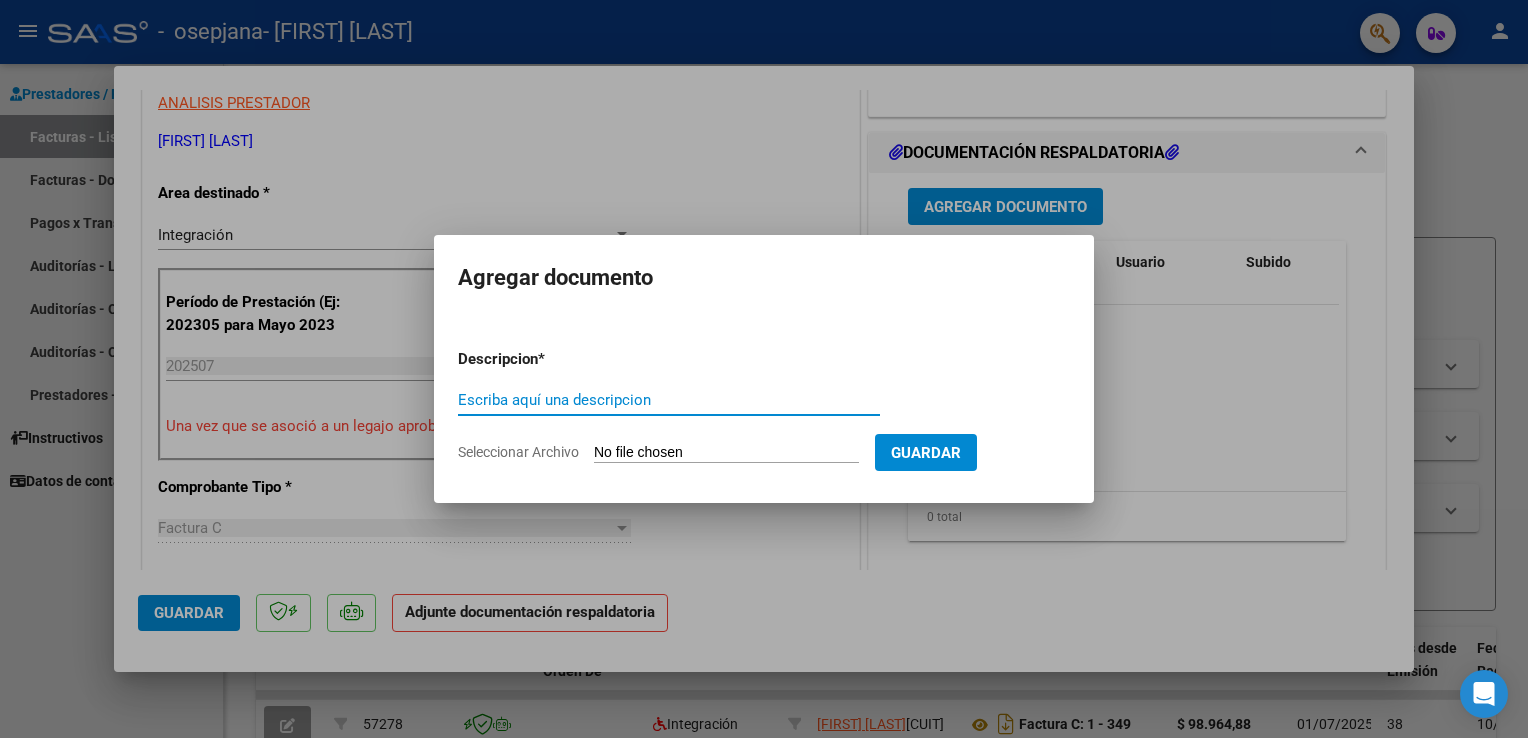 click on "Escriba aquí una descripcion" at bounding box center [669, 400] 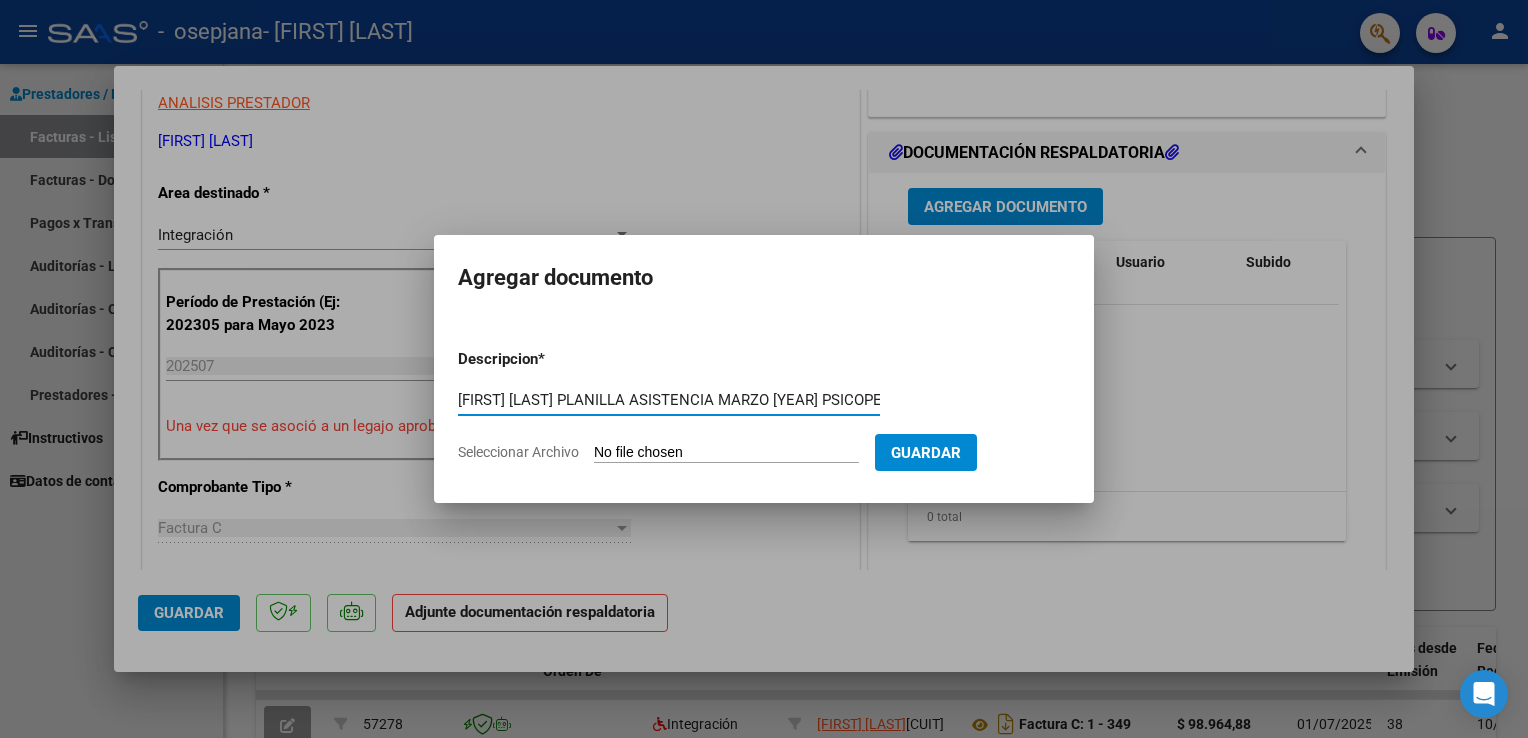 click on "[FIRST] [LAST] PLANILLA ASISTENCIA MARZO [YEAR] PSICOPEDAGOGIA" at bounding box center (669, 400) 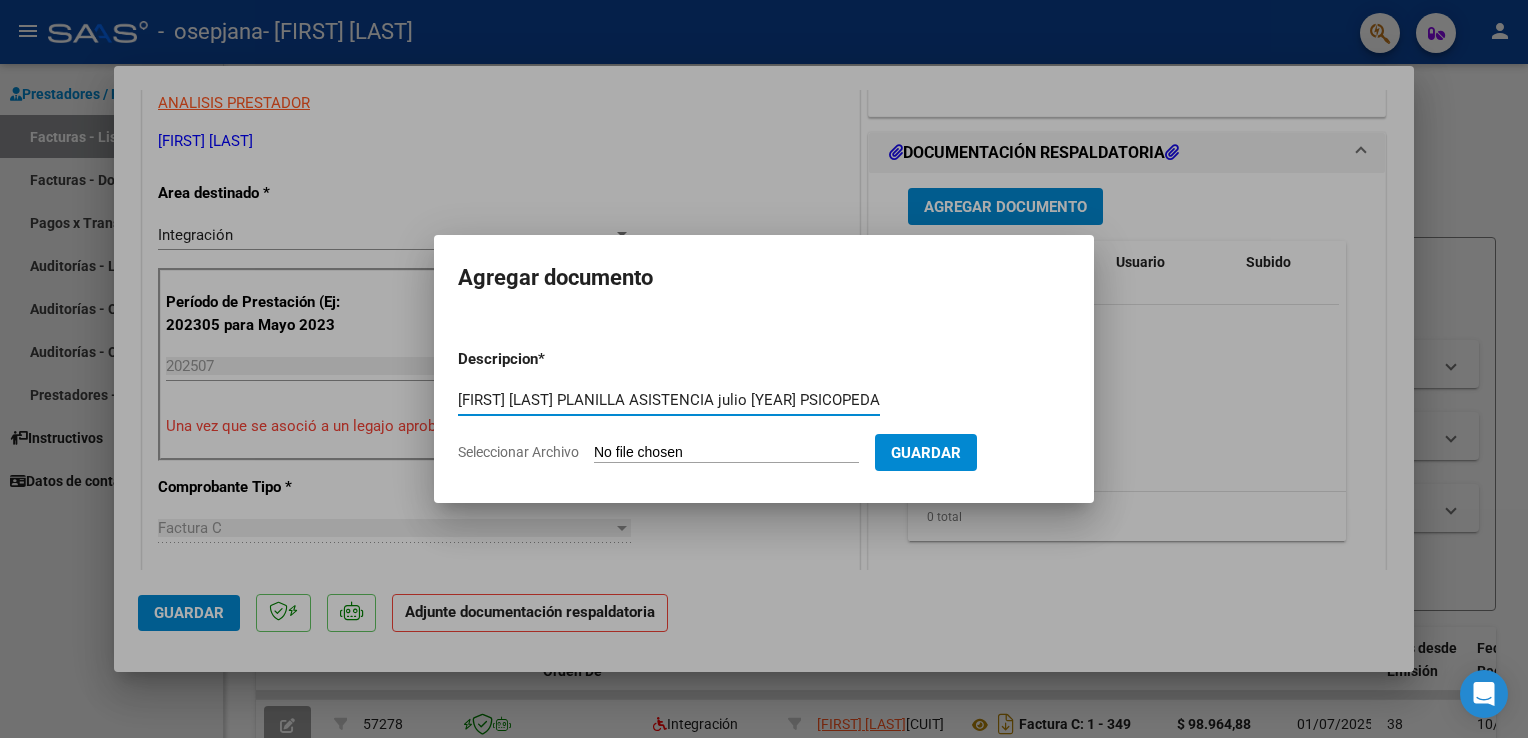 type on "[FIRST] [LAST] PLANILLA ASISTENCIA julio [YEAR] PSICOPEDAGOGIA" 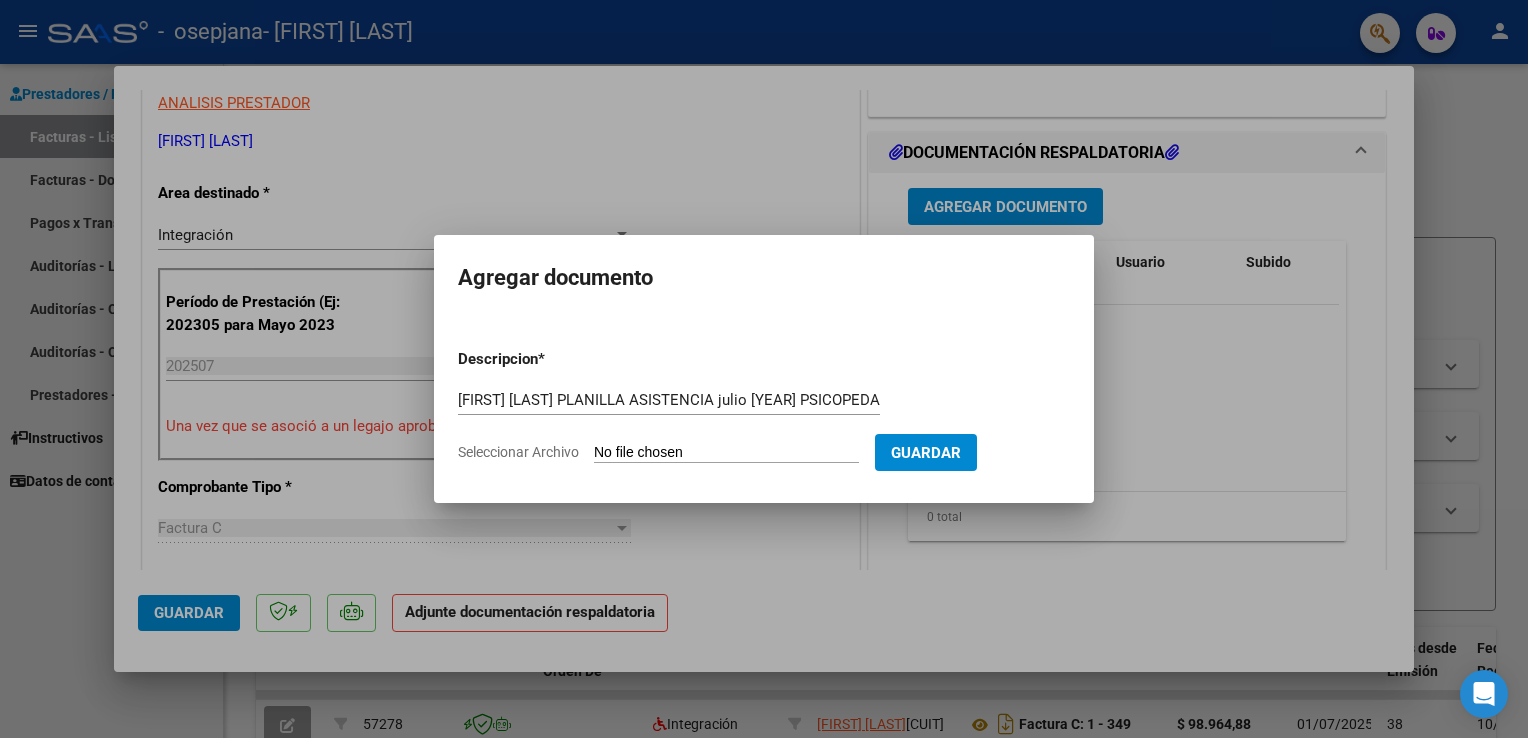 click on "Seleccionar Archivo" at bounding box center (726, 453) 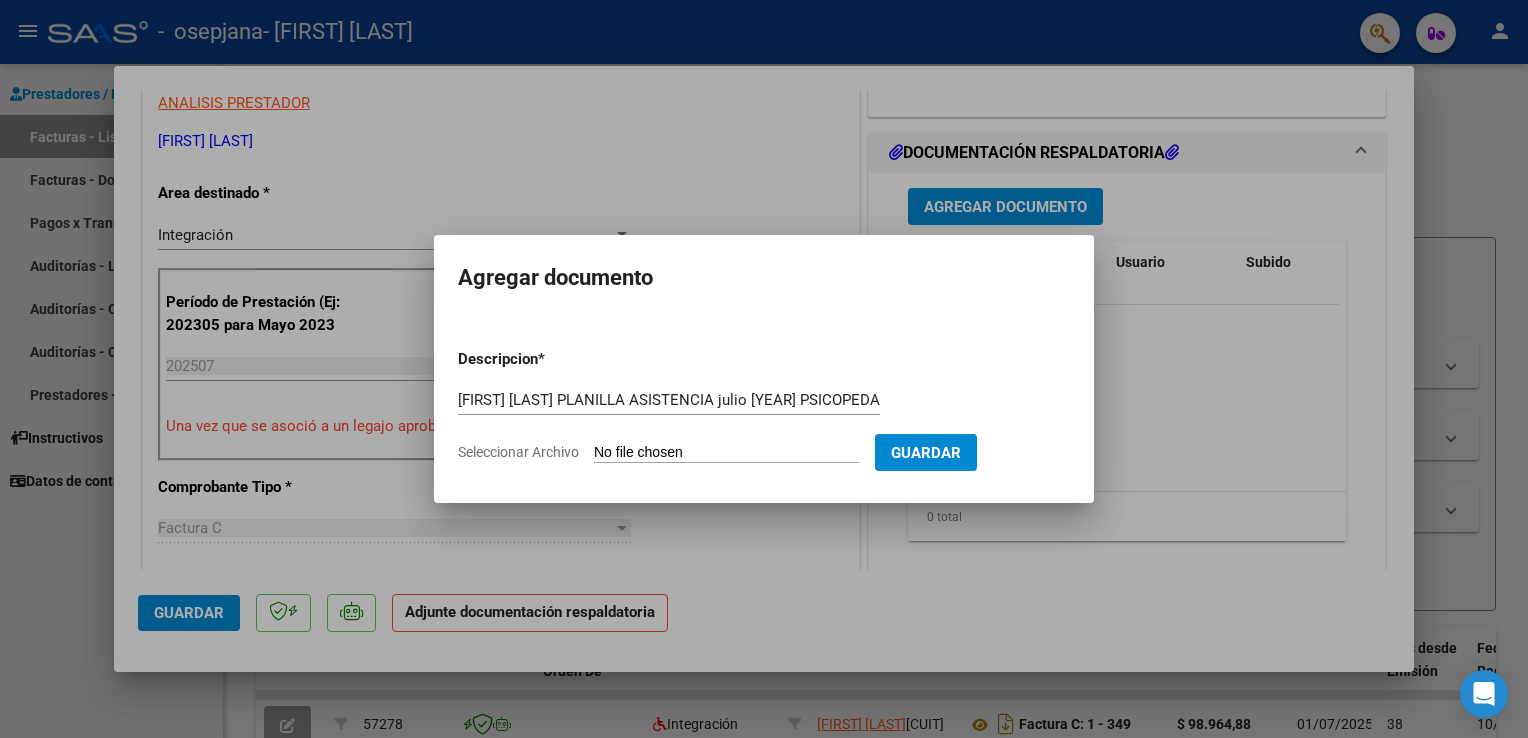 type on "C:\fakepath\[FIRST] [LAST]-PLANILLA ASISTENCIA JULIO [YEAR]-PSICOPEDAGOGIA.pdf" 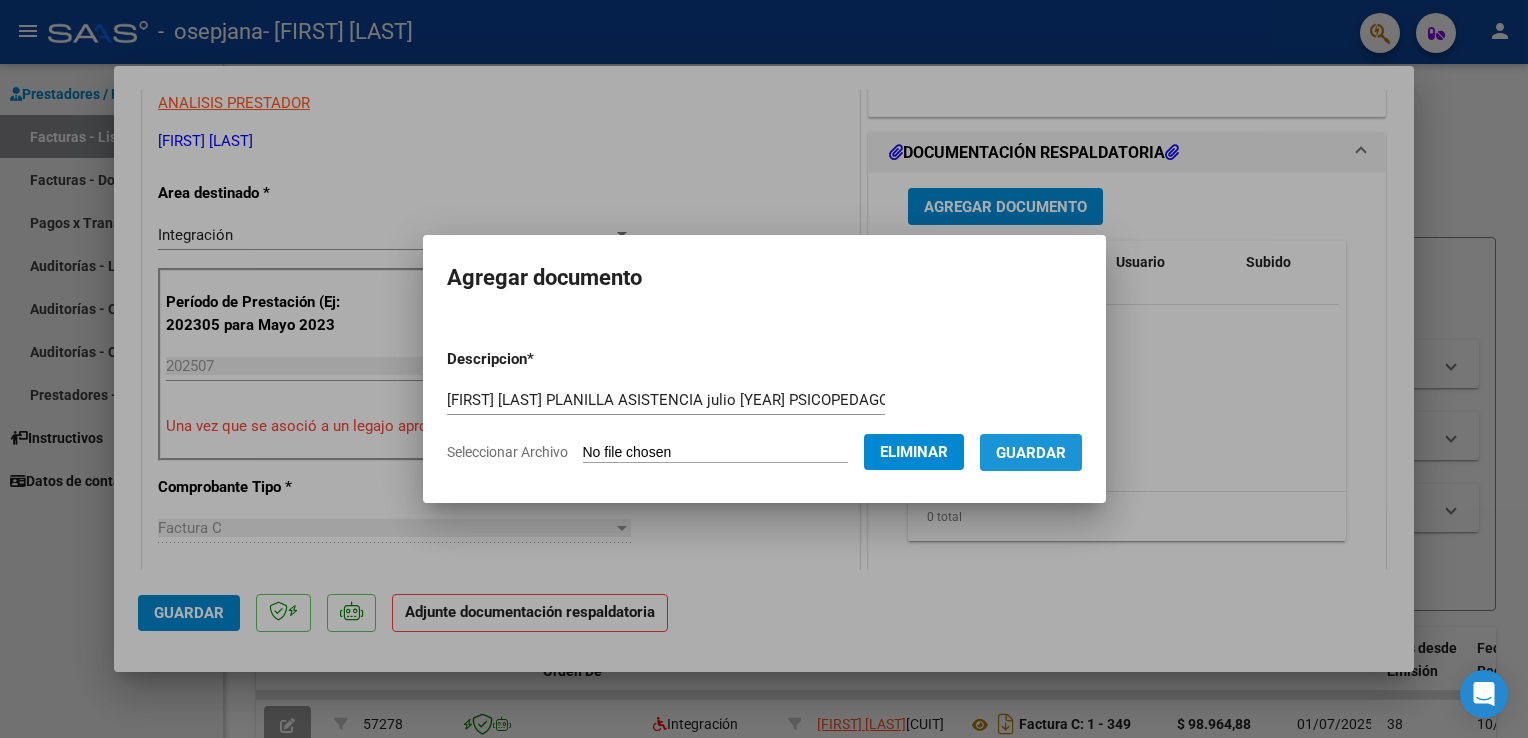 click on "Guardar" at bounding box center (1031, 453) 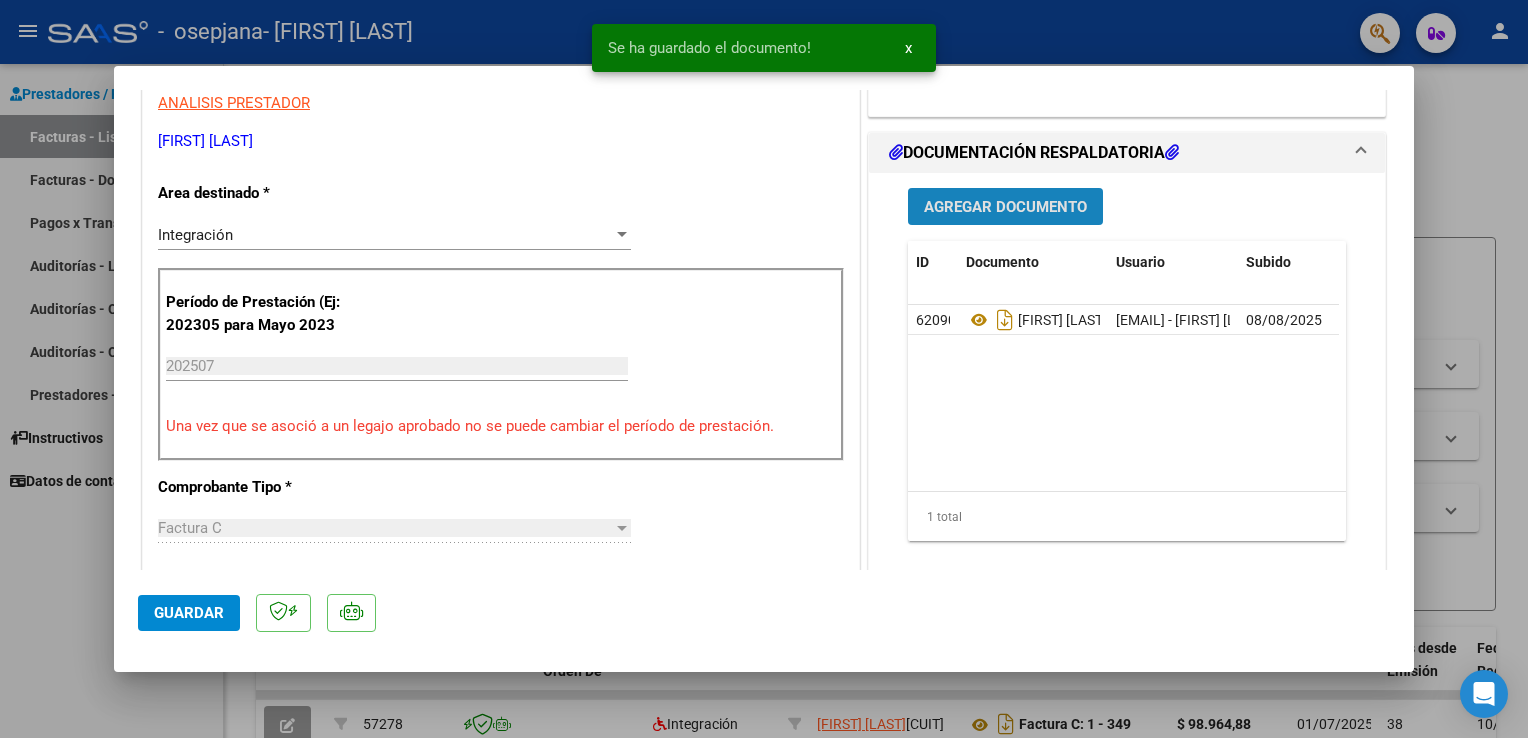 click on "Agregar Documento" at bounding box center [1005, 207] 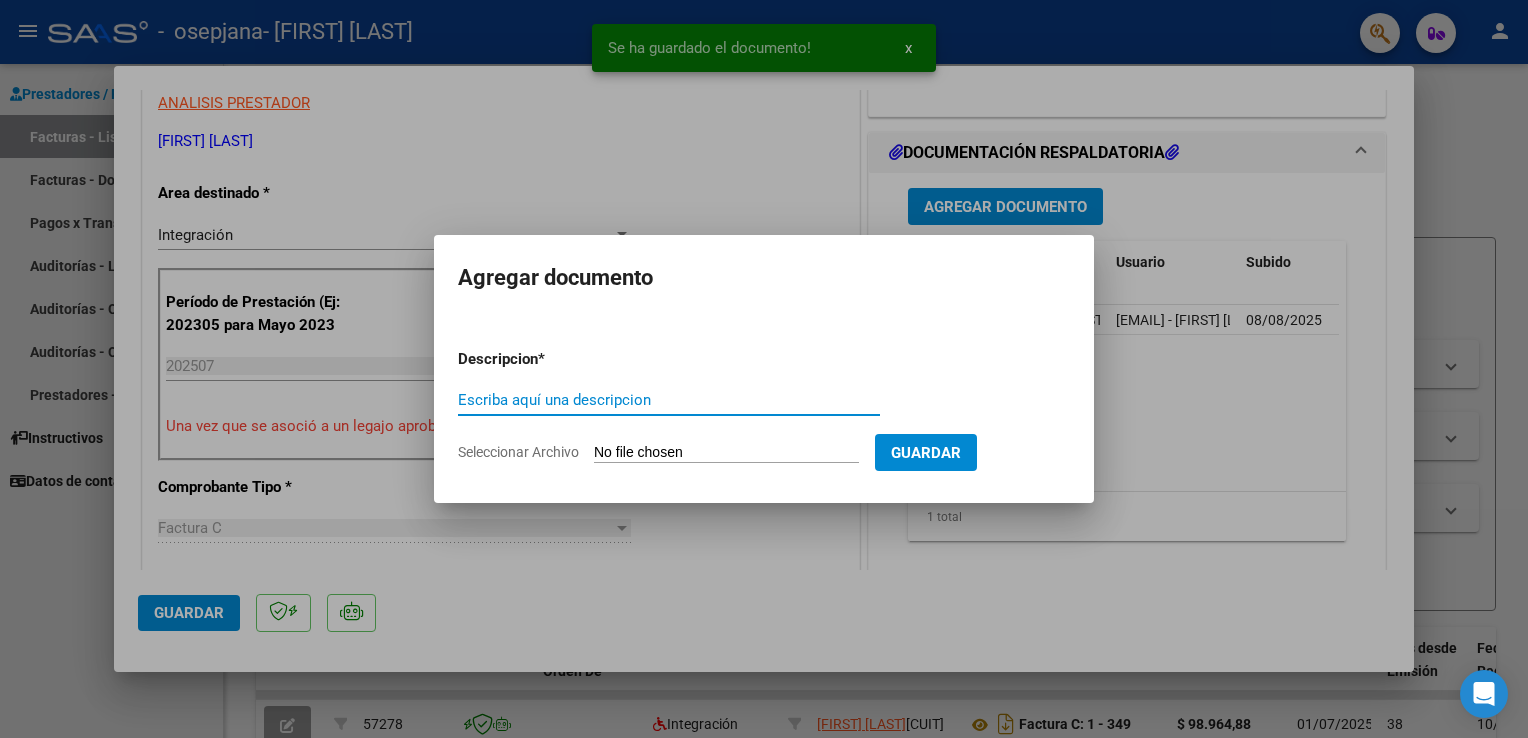 click on "Escriba aquí una descripcion" at bounding box center (669, 400) 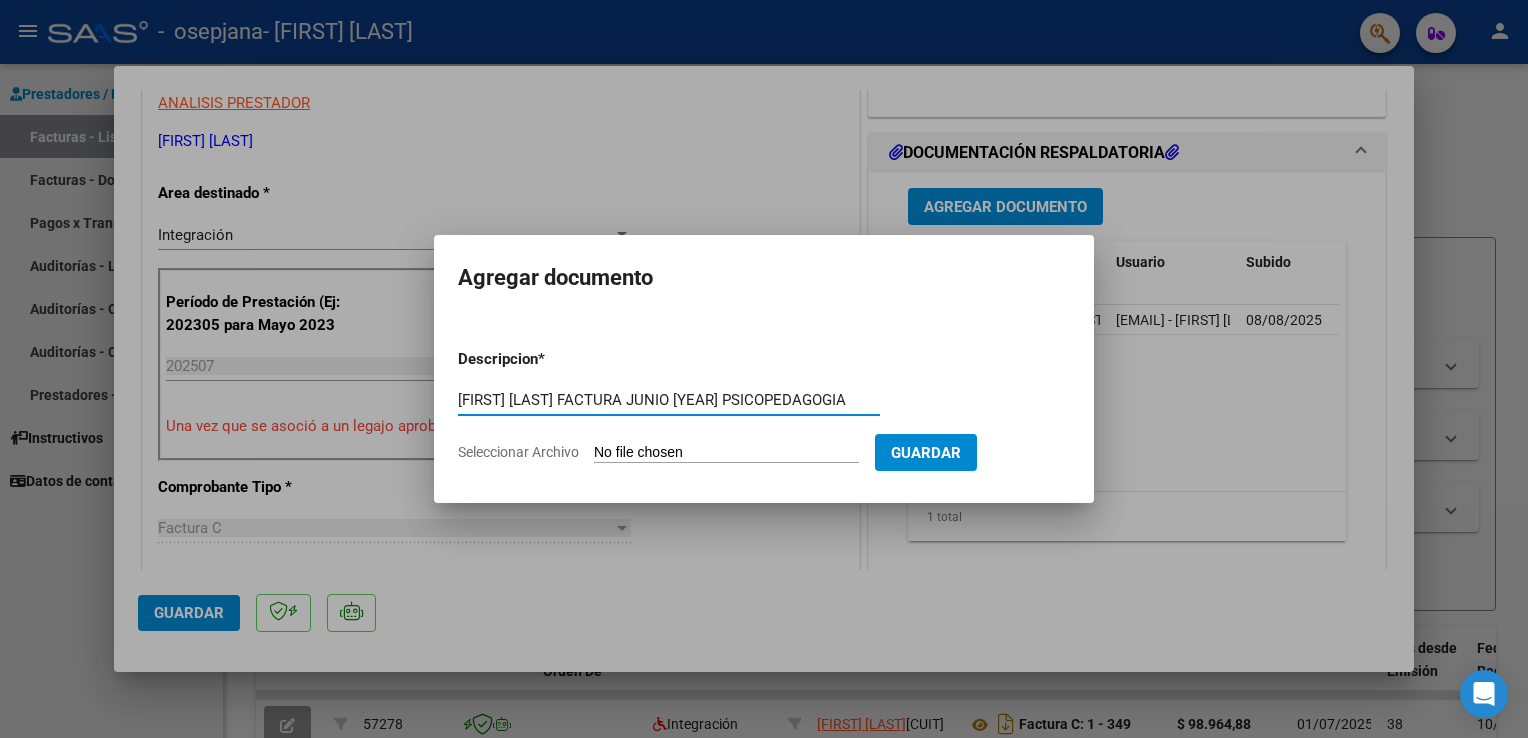 click on "[FIRST] [LAST] FACTURA JUNIO [YEAR] PSICOPEDAGOGIA" at bounding box center (669, 400) 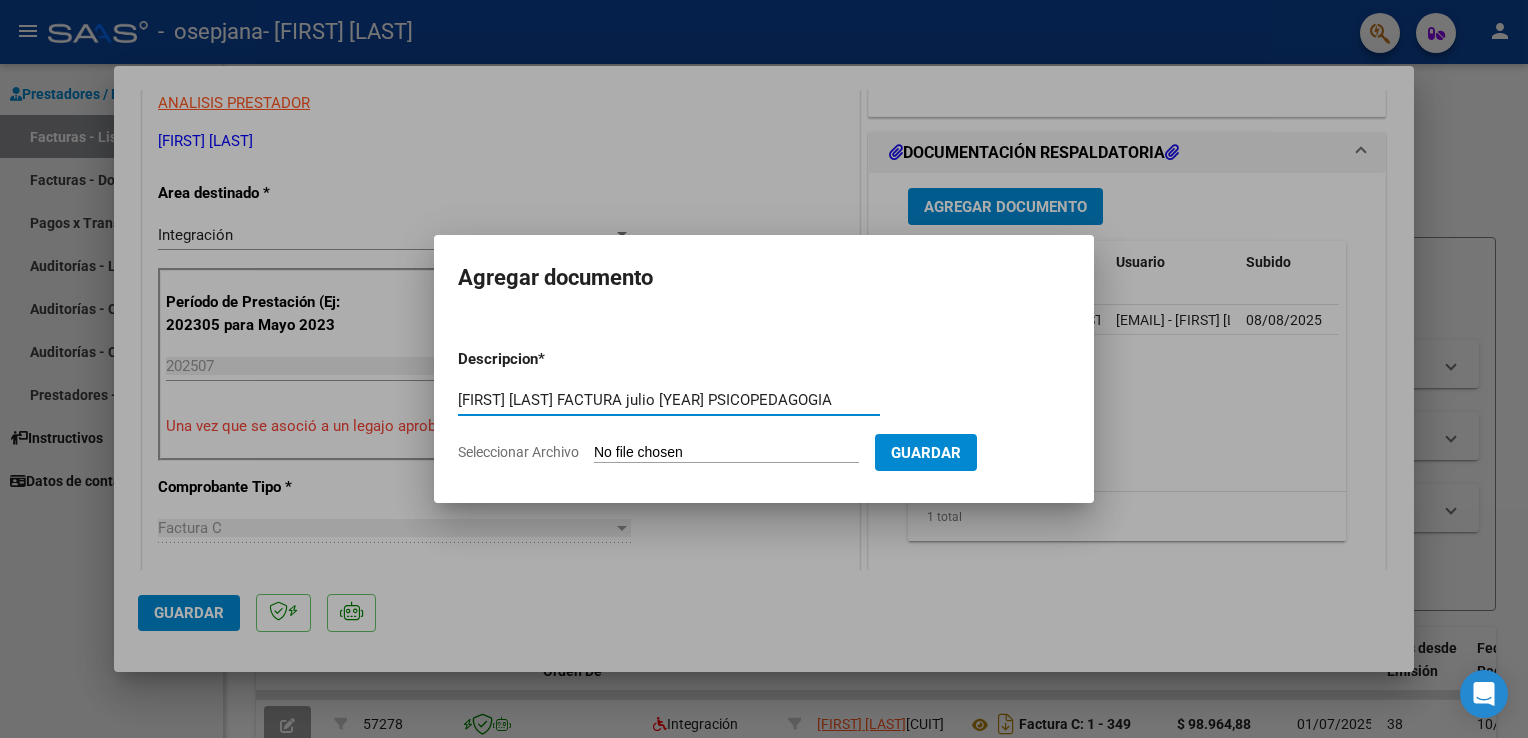 type on "[FIRST] [LAST] FACTURA julio [YEAR] PSICOPEDAGOGIA" 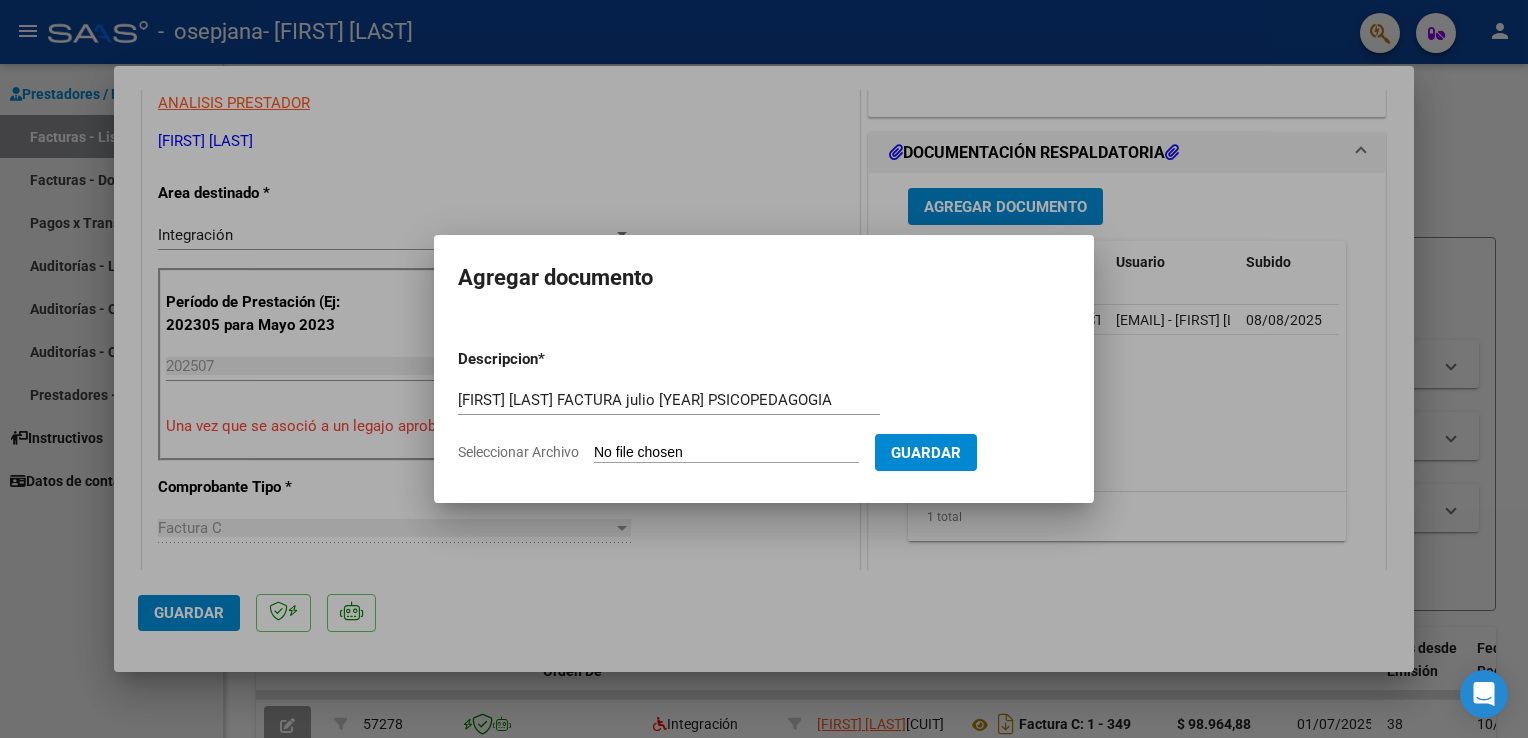 click on "Seleccionar Archivo" at bounding box center (726, 453) 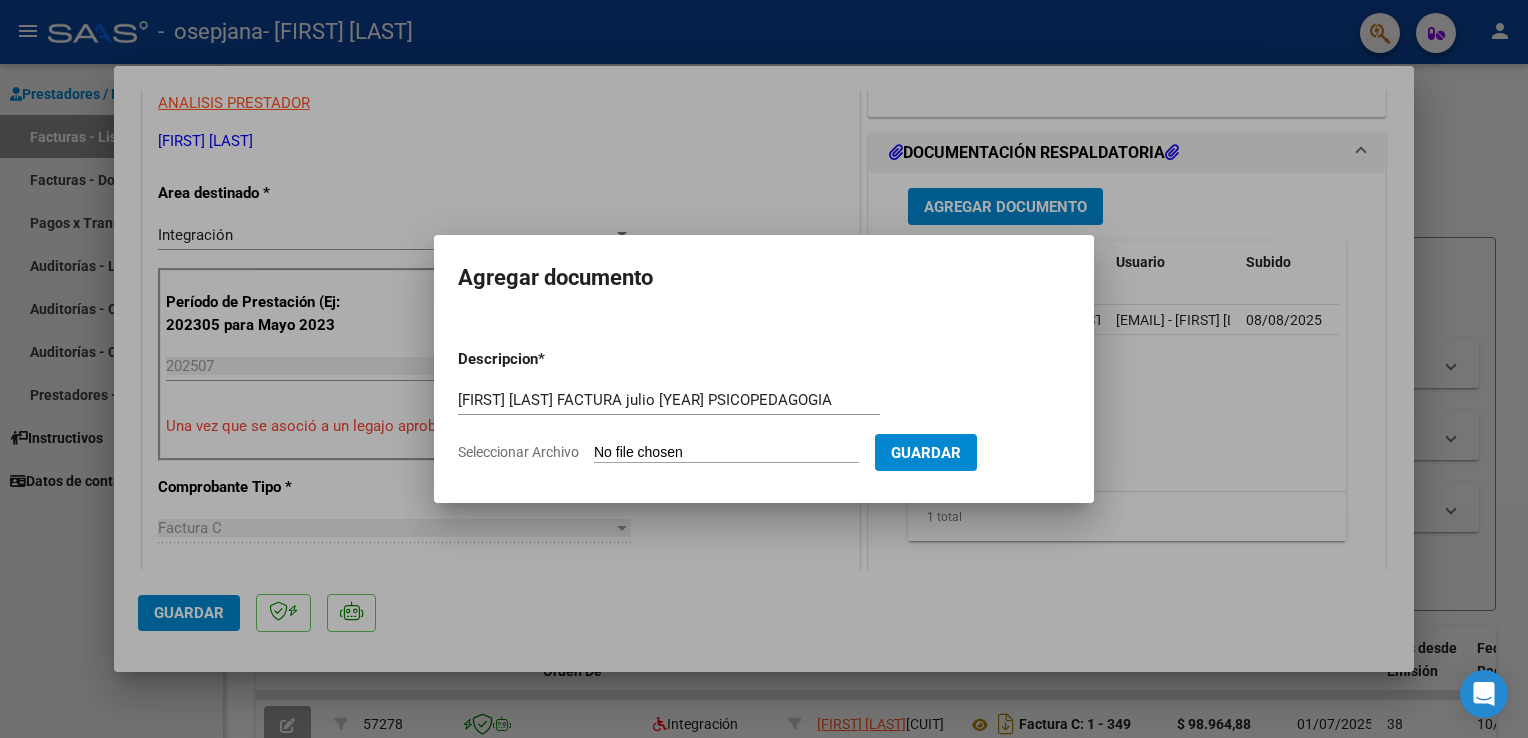 type on "C:\fakepath\[CUIT]_011_00001_00000357.pdf" 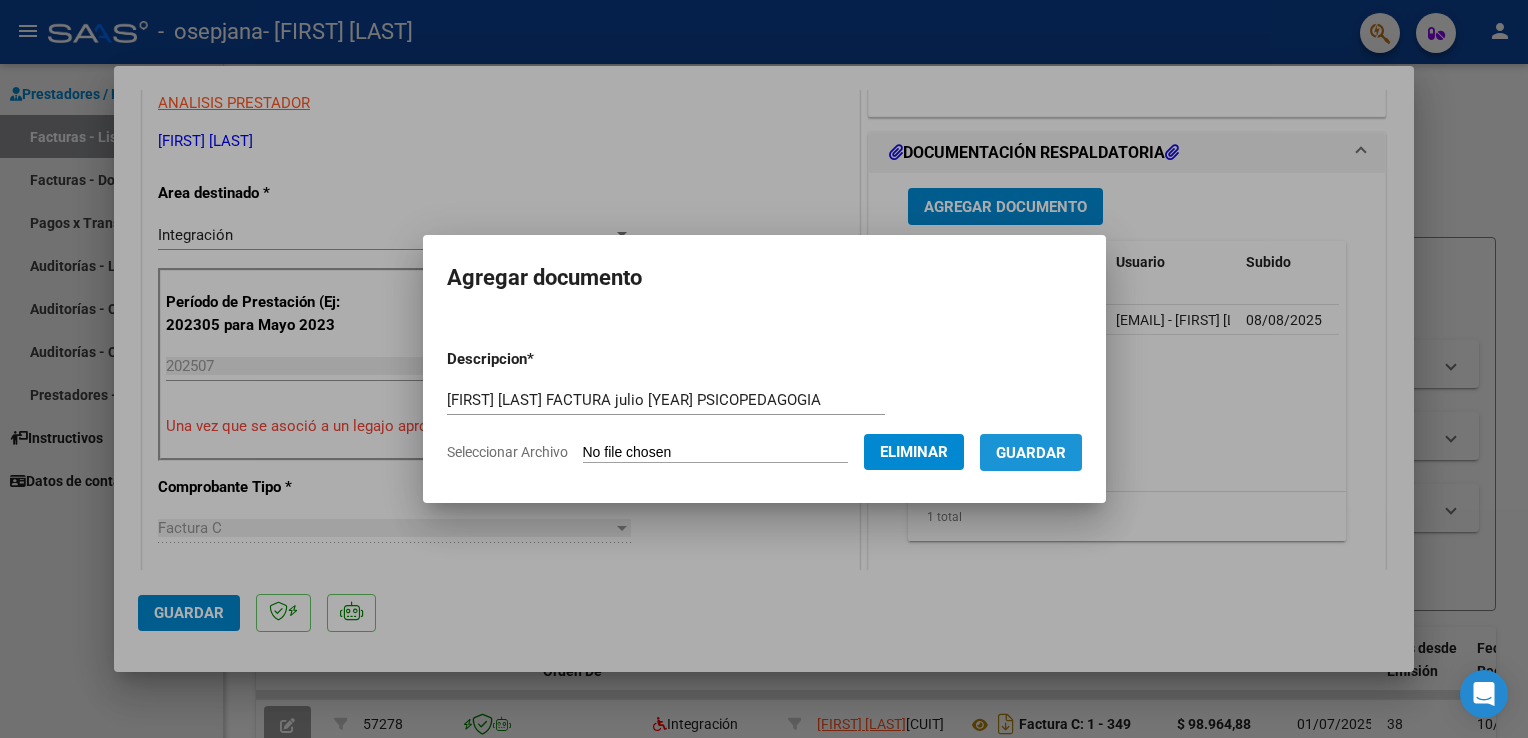 click on "Guardar" at bounding box center [1031, 452] 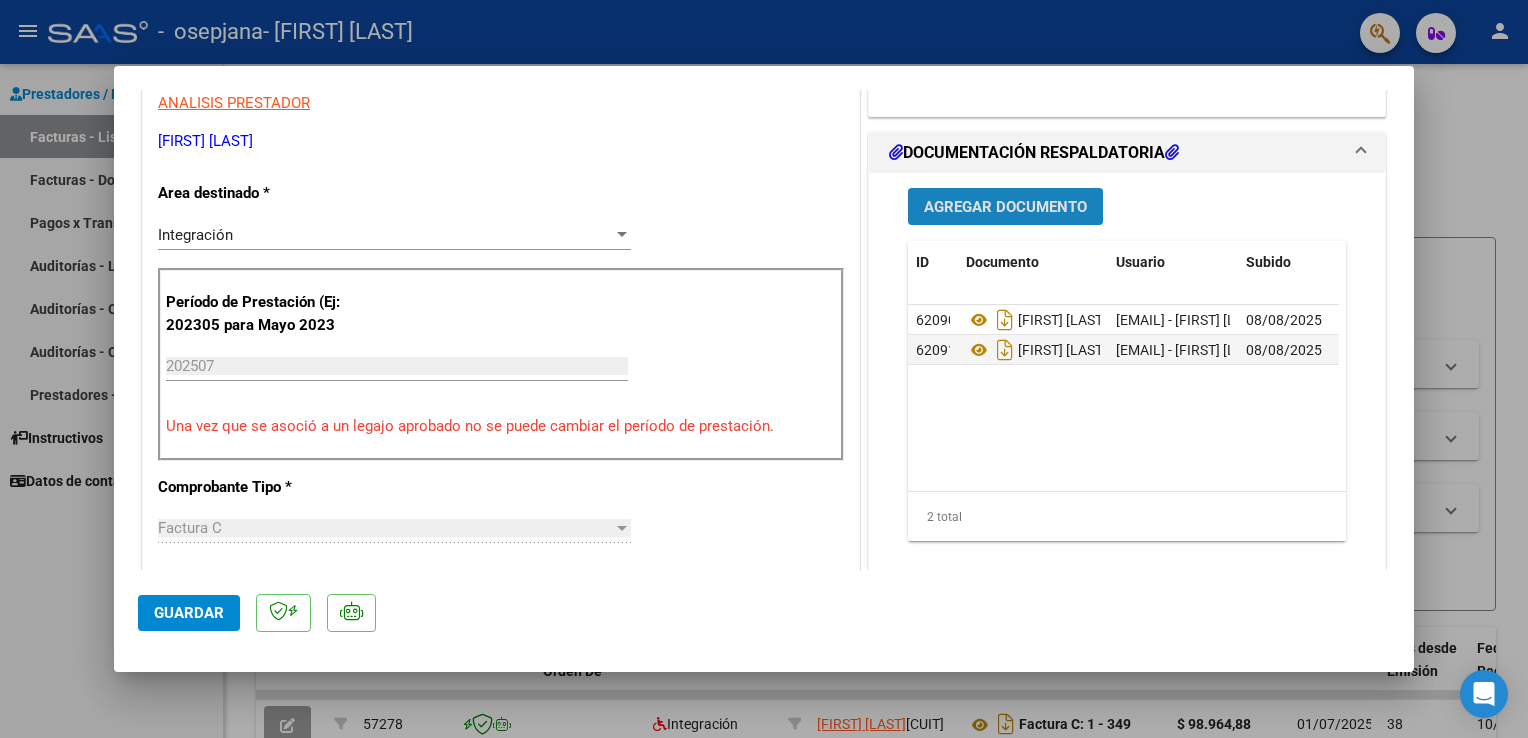 click on "Agregar Documento" at bounding box center (1005, 207) 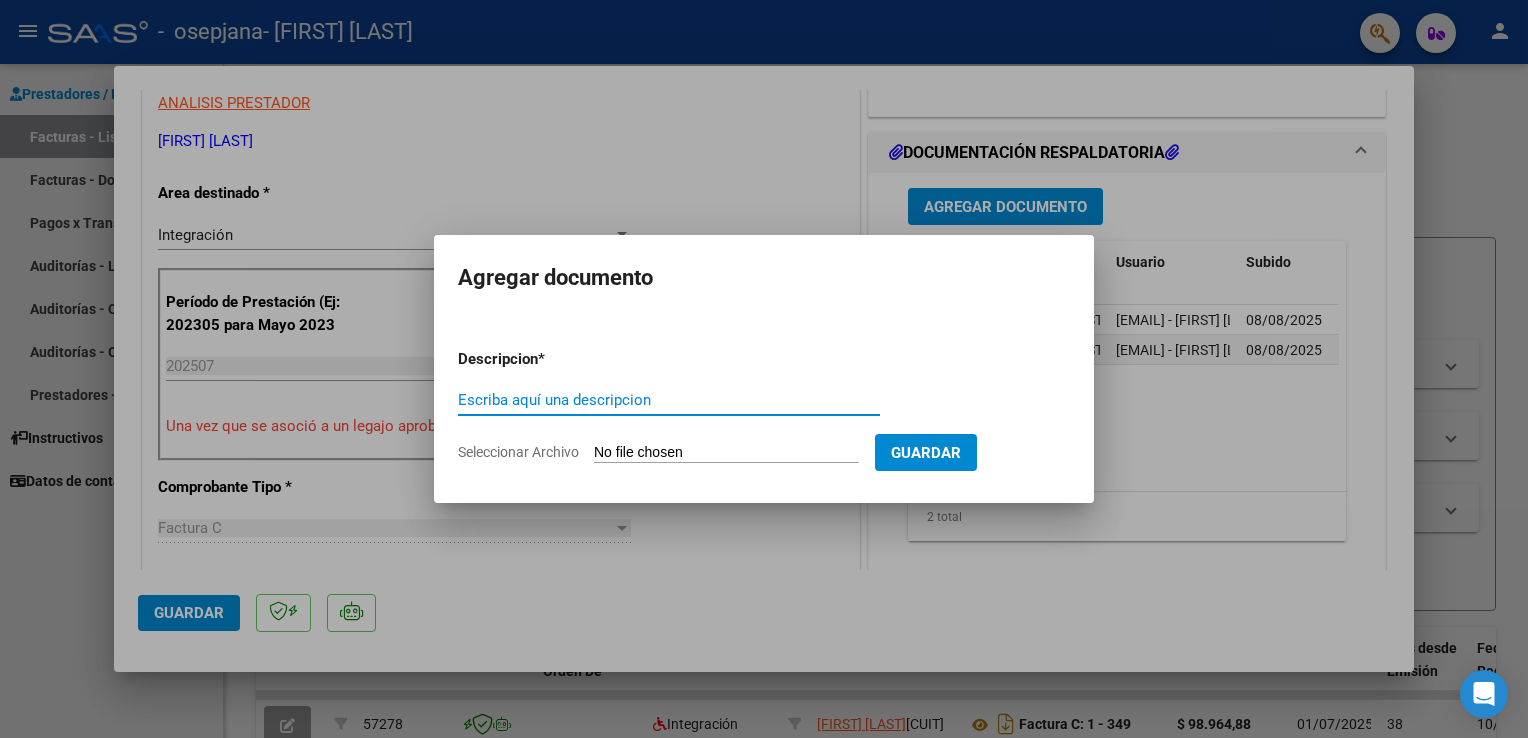 click on "Escriba aquí una descripcion" at bounding box center (669, 400) 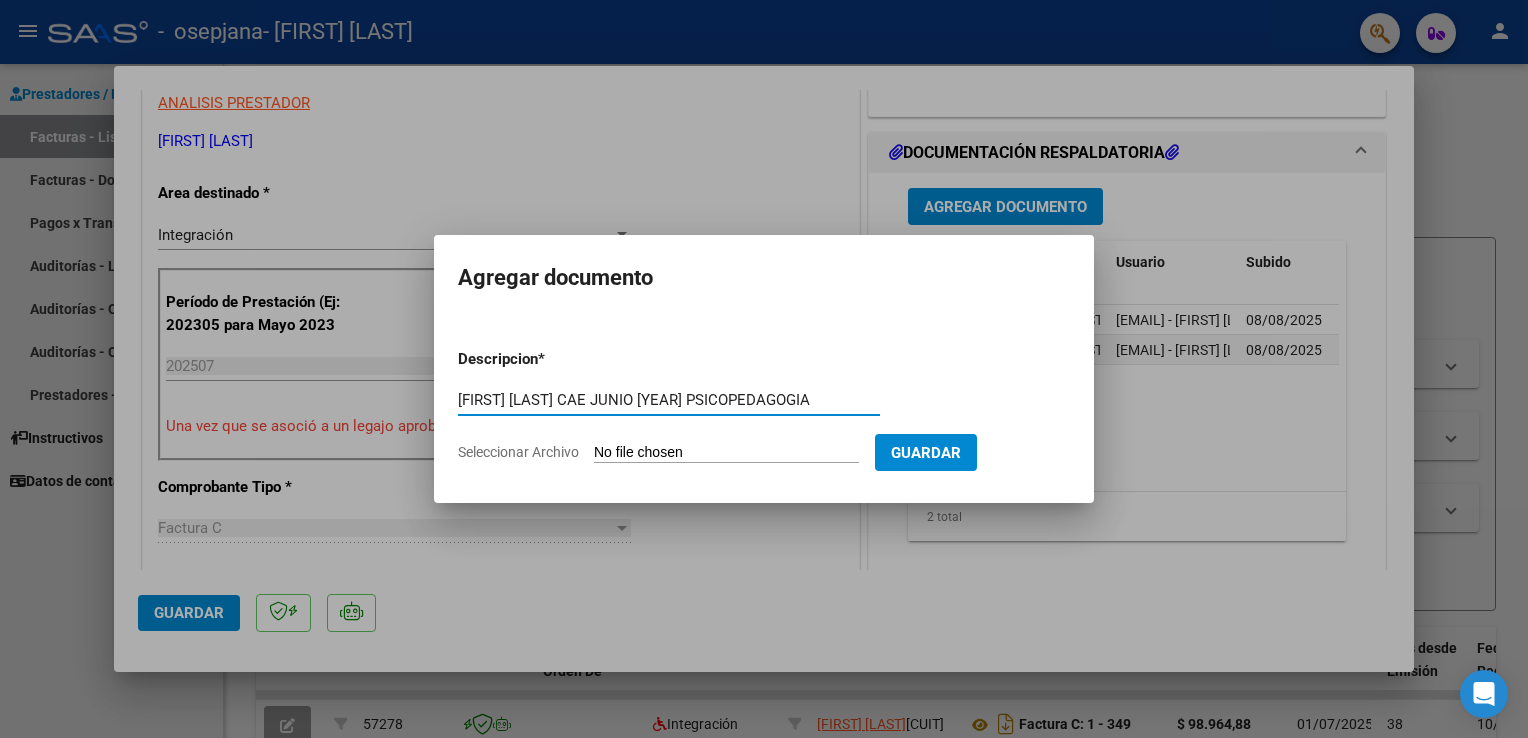 click on "[FIRST] [LAST] CAE JUNIO [YEAR] PSICOPEDAGOGIA" at bounding box center (669, 400) 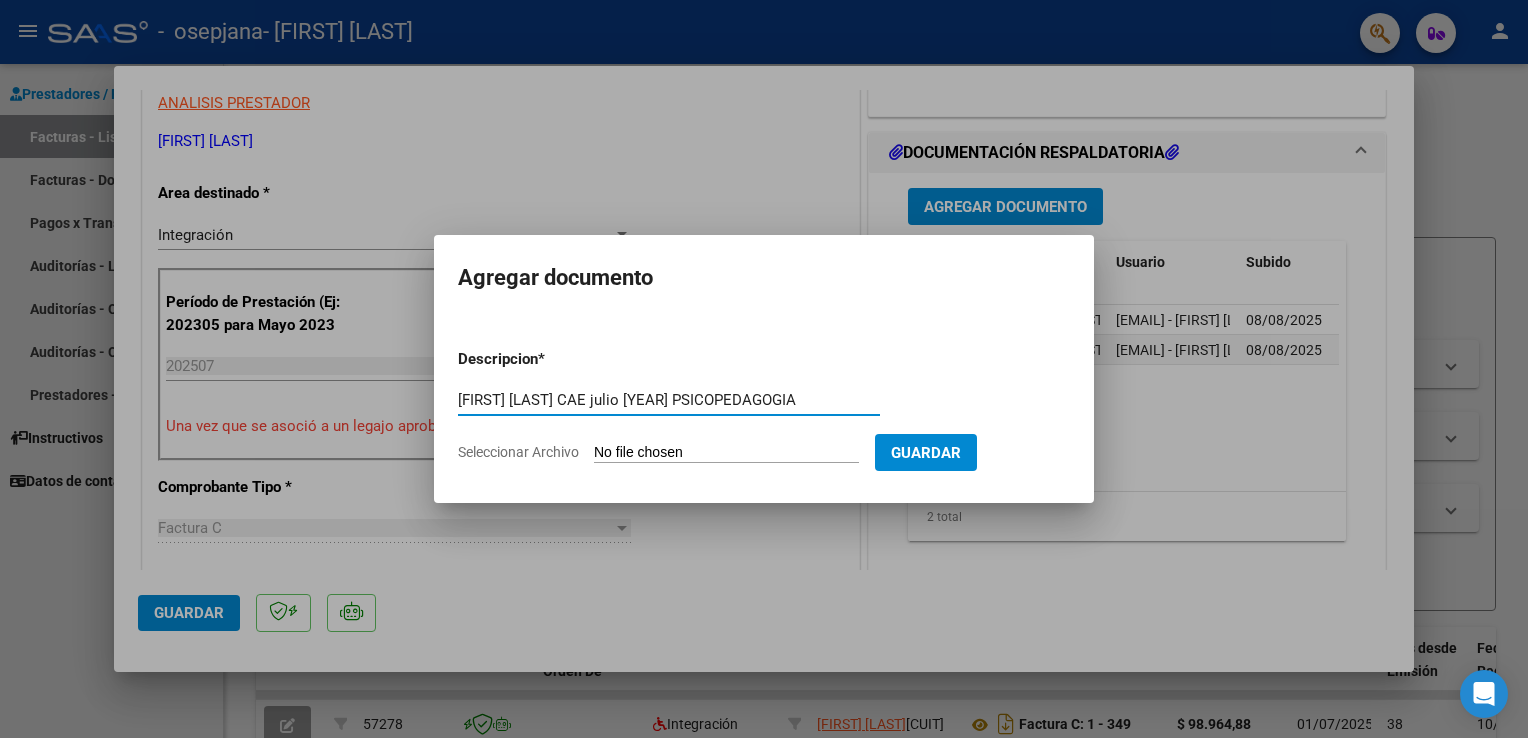 type on "[FIRST] [LAST] CAE julio [YEAR] PSICOPEDAGOGIA" 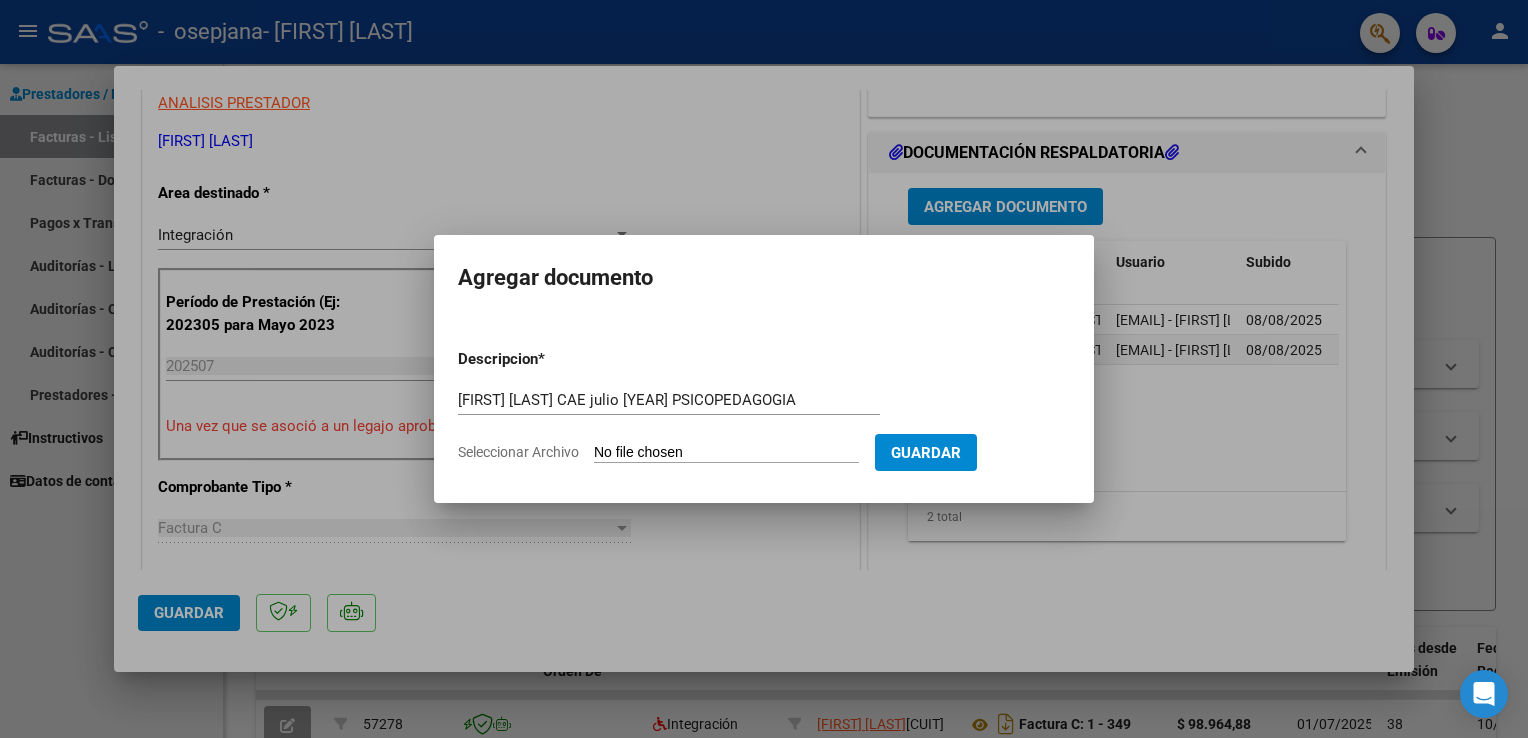 type on "C:\fakepath\[FIRST] [LAST]-PLANILLA ASISTENCIA JULIO [YEAR]-PSICOPEDAGOGIA.pdf" 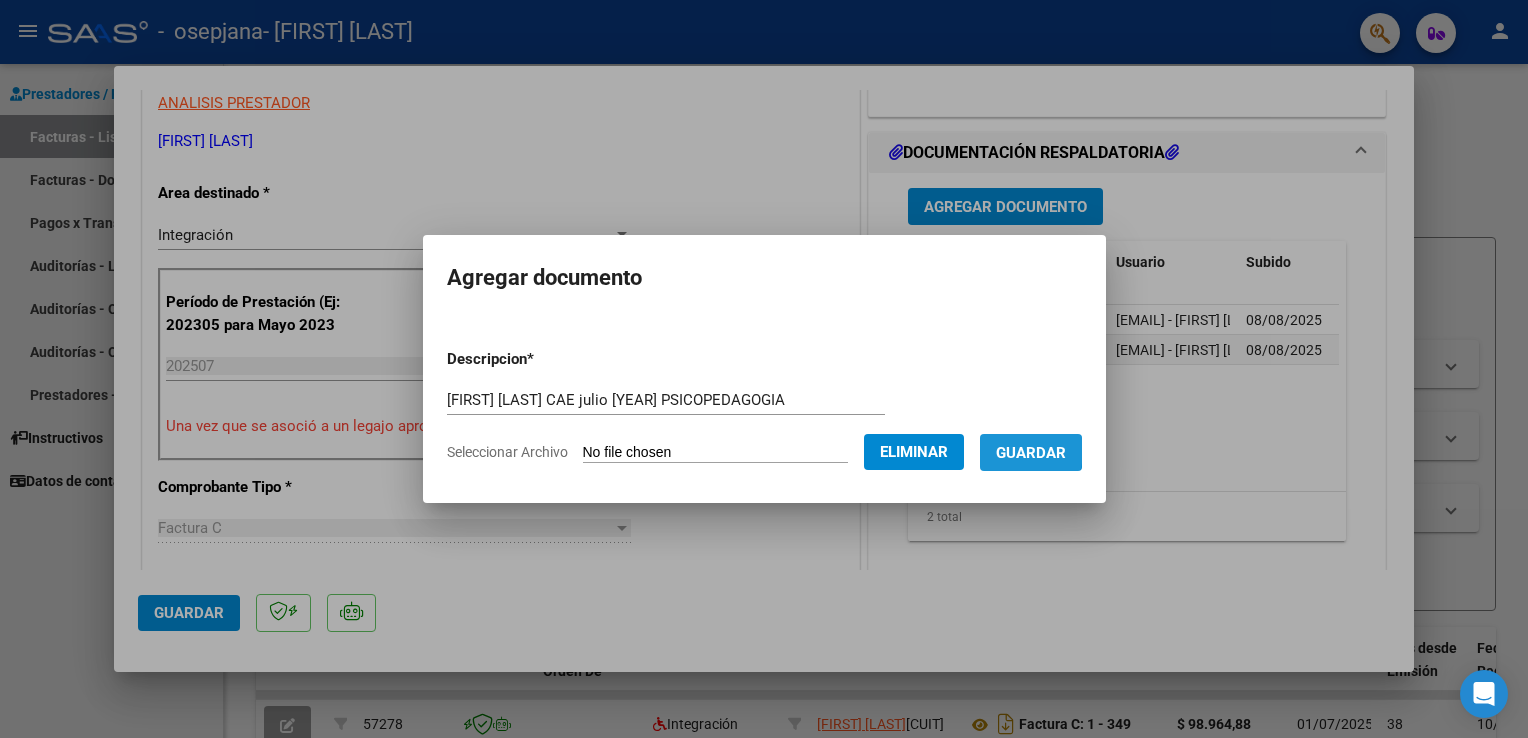 click on "Guardar" at bounding box center [1031, 453] 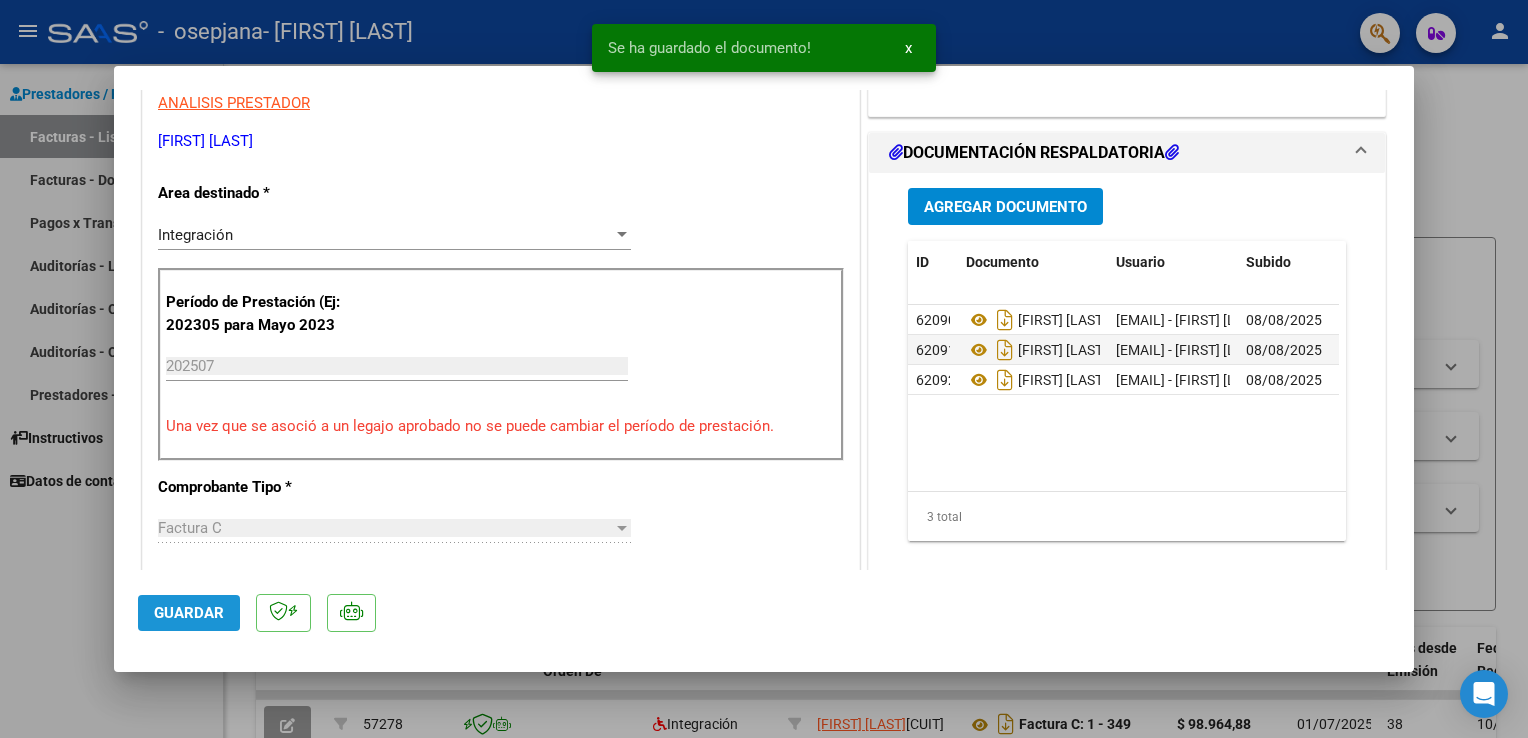 click on "Guardar" 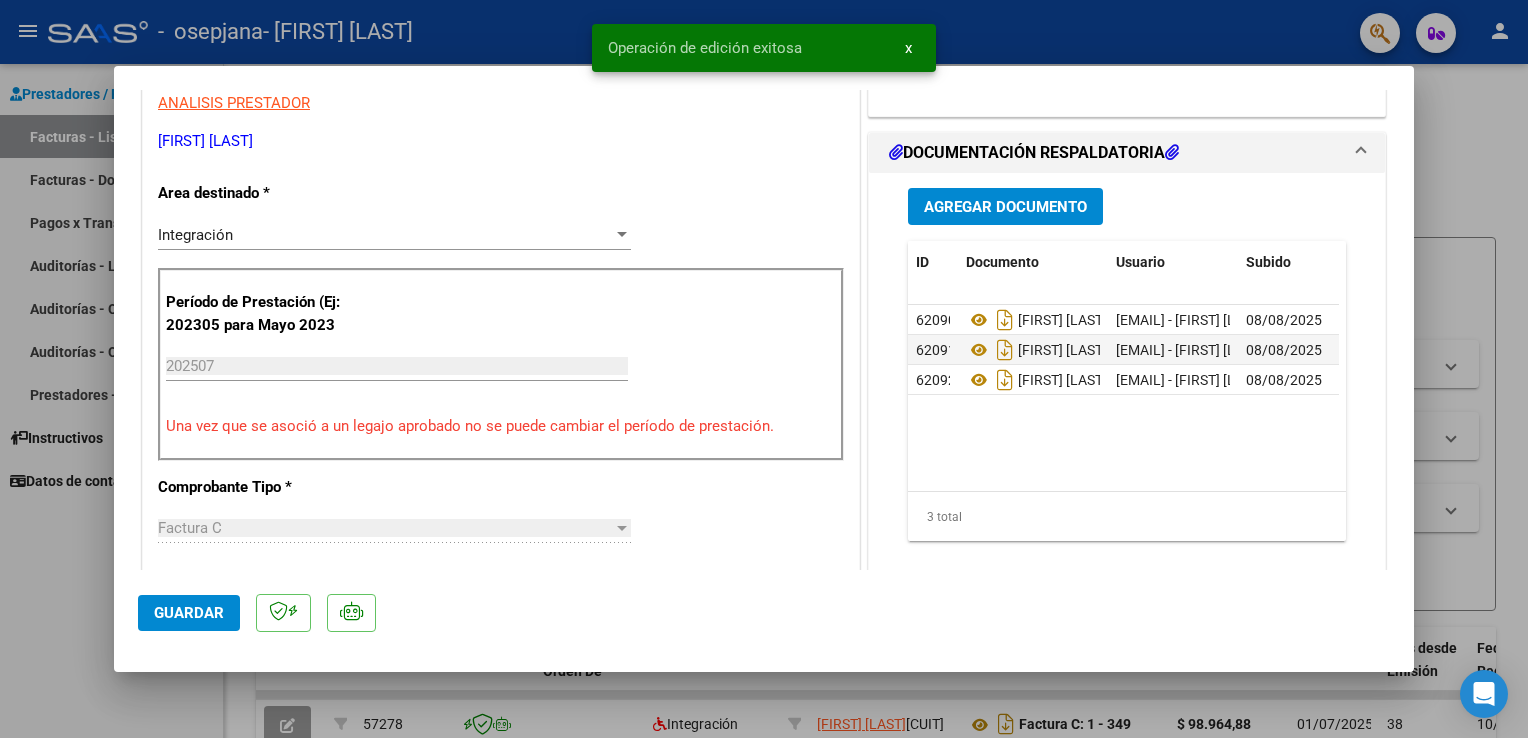 click on "Guardar" 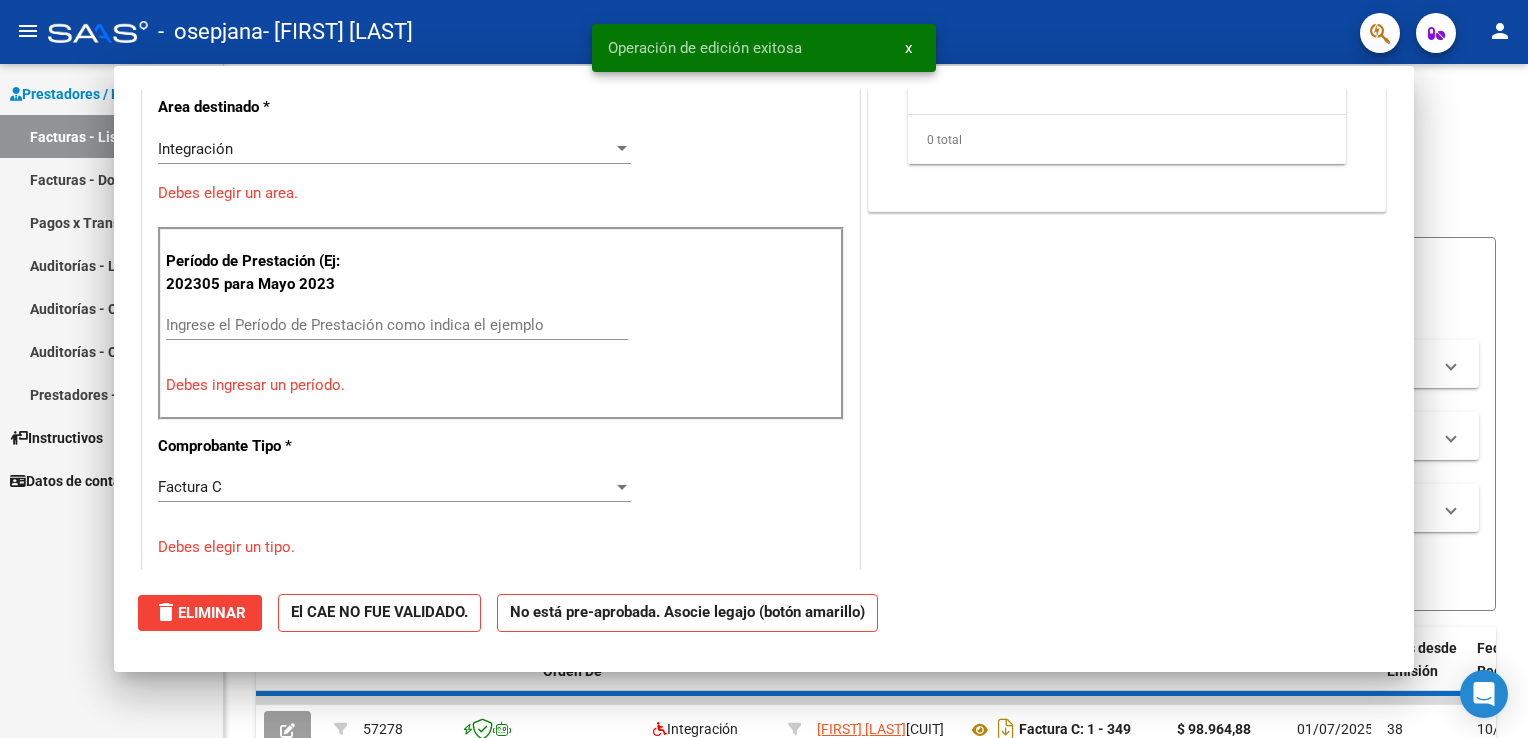 scroll, scrollTop: 332, scrollLeft: 0, axis: vertical 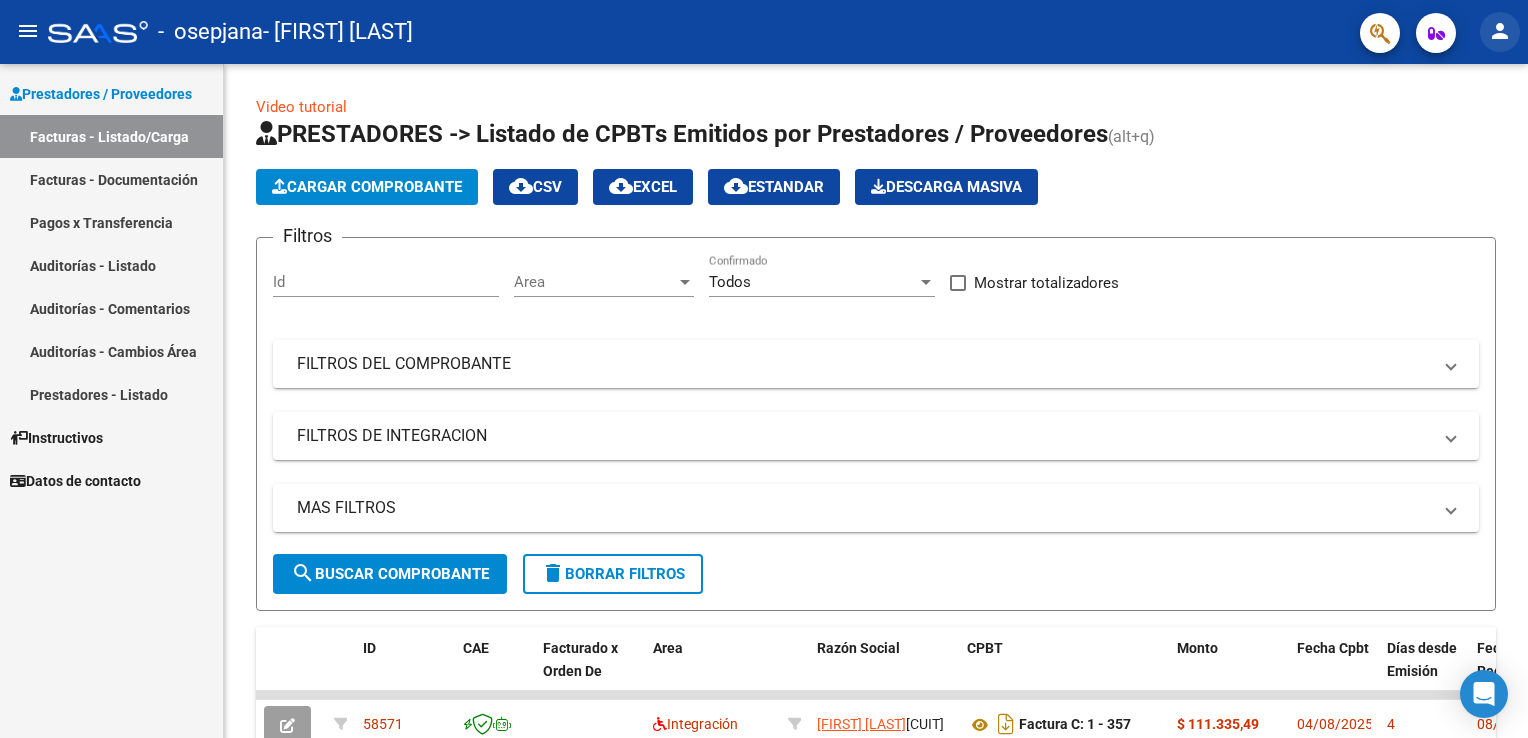 click on "person" 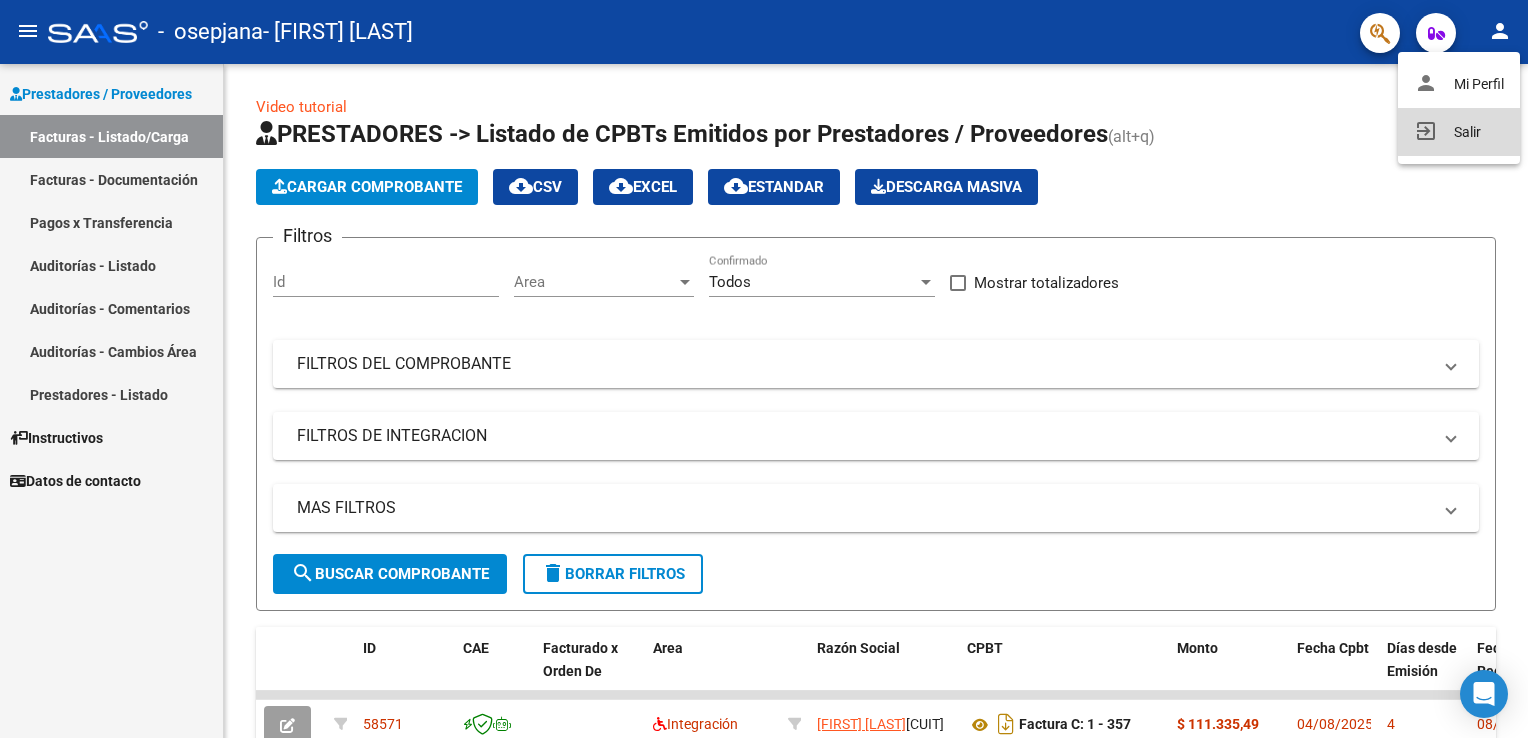 click on "exit_to_app  Salir" at bounding box center (1459, 132) 